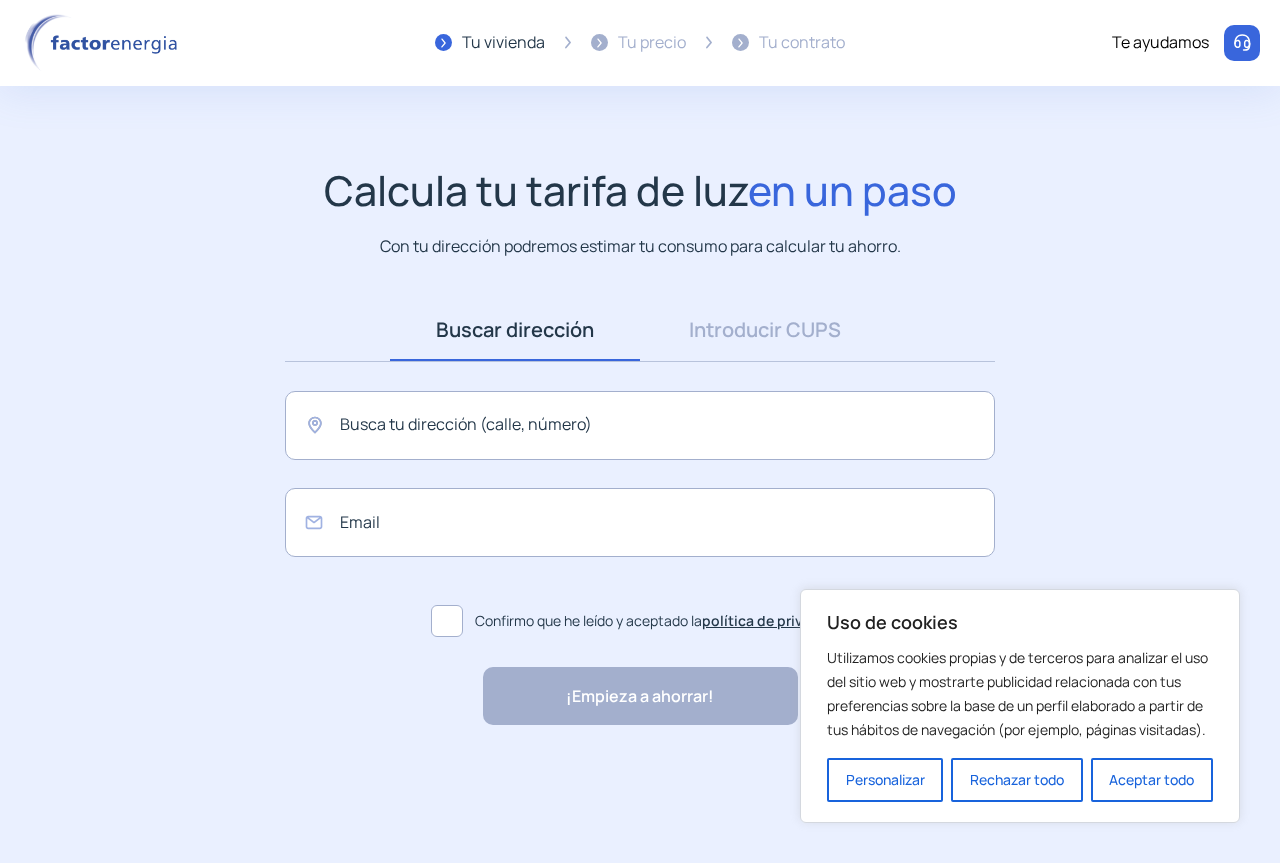 scroll, scrollTop: 0, scrollLeft: 0, axis: both 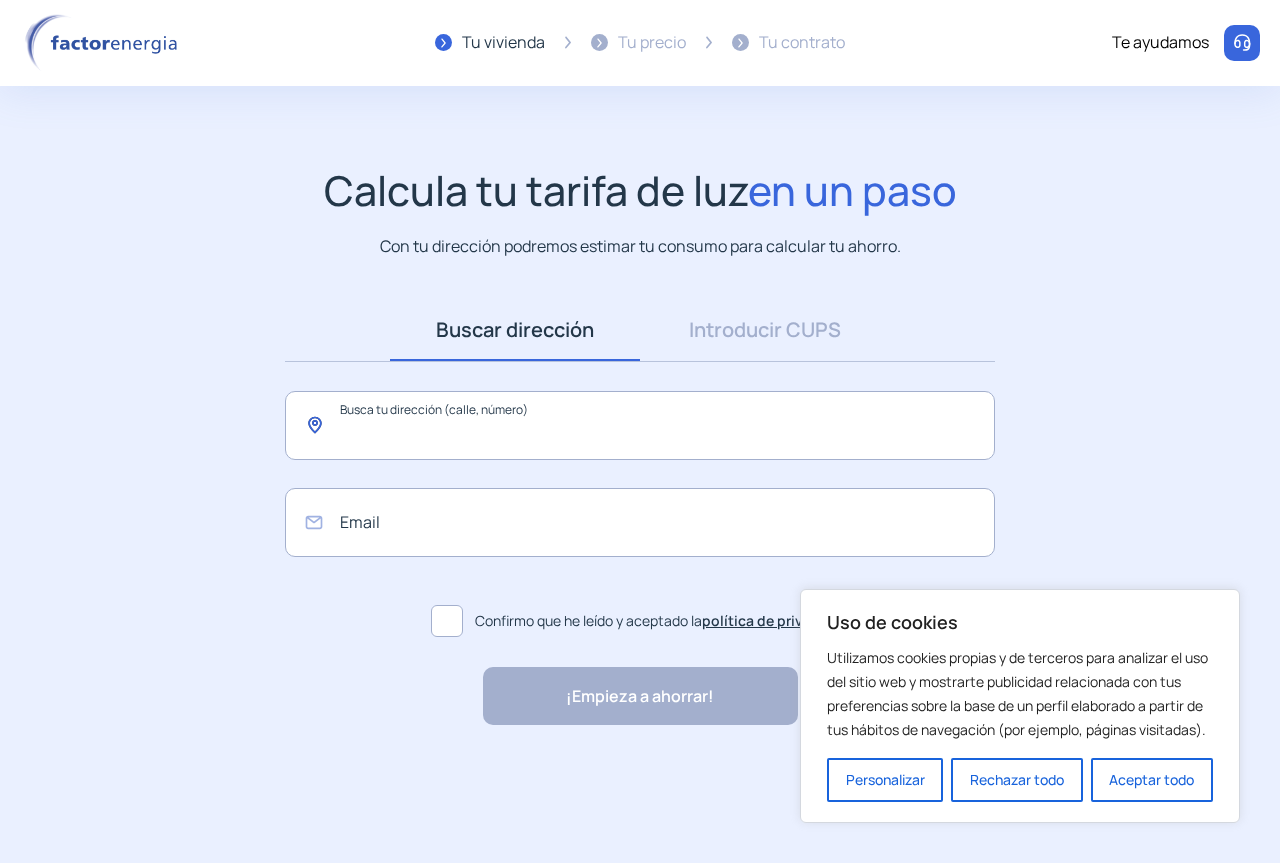 click 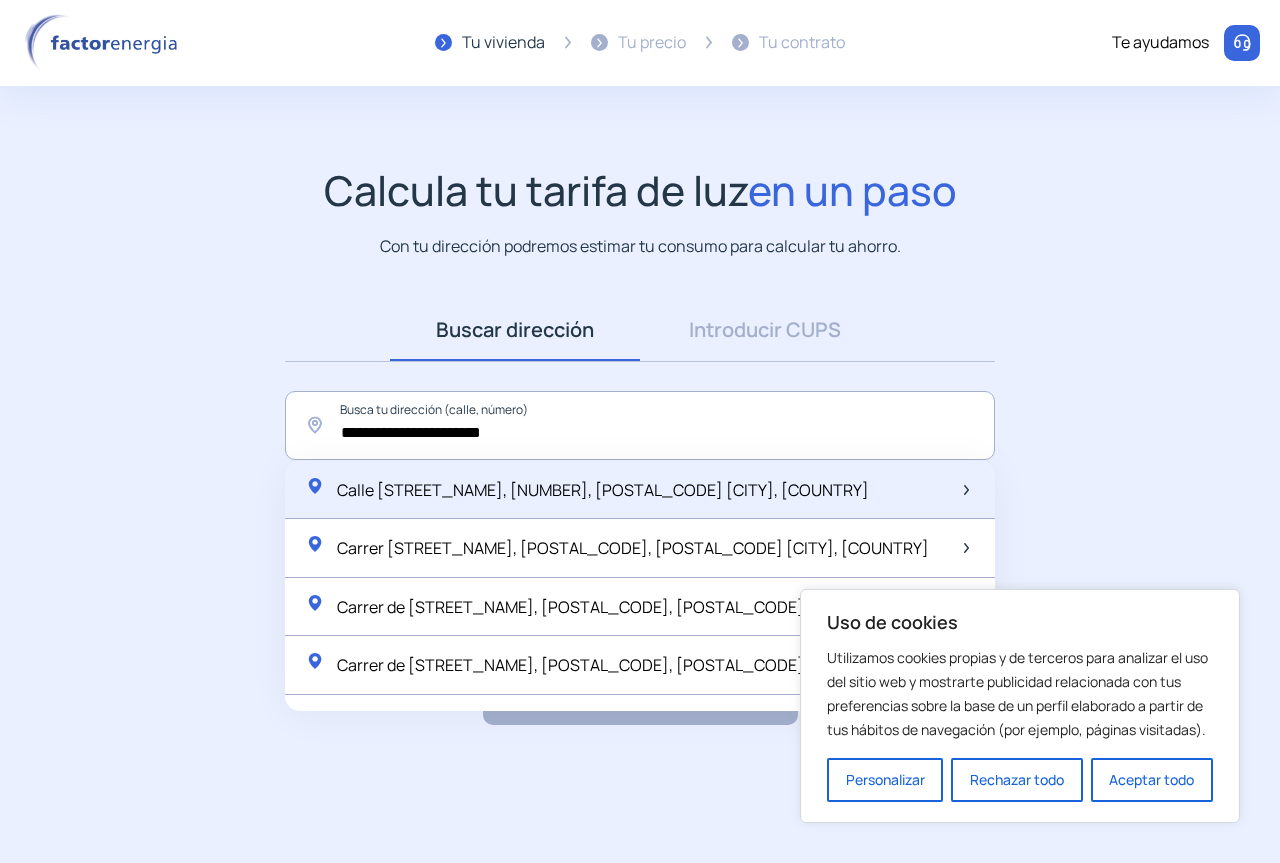 click on "Calle [STREET_NAME], [NUMBER], [POSTAL_CODE] [CITY], [COUNTRY]" 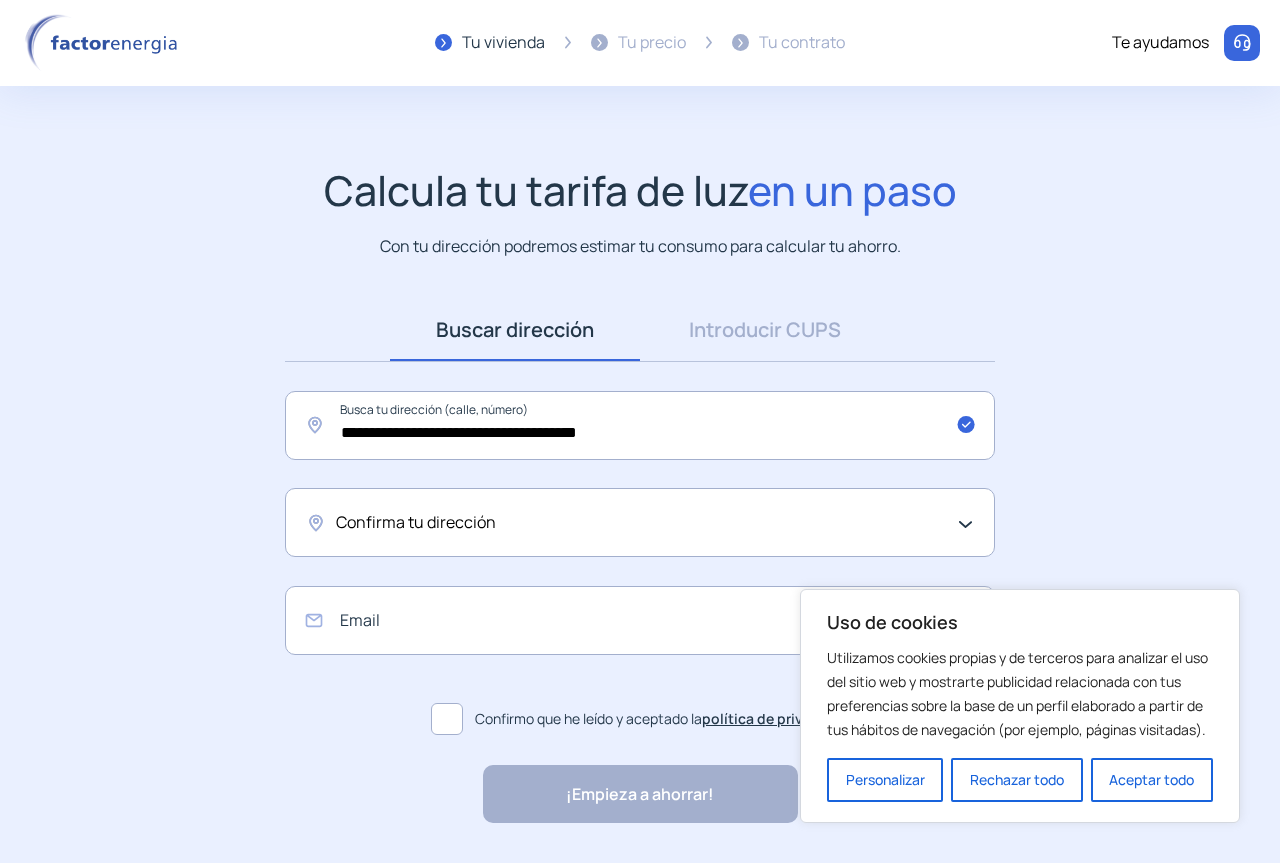 click on "Confirma tu dirección" 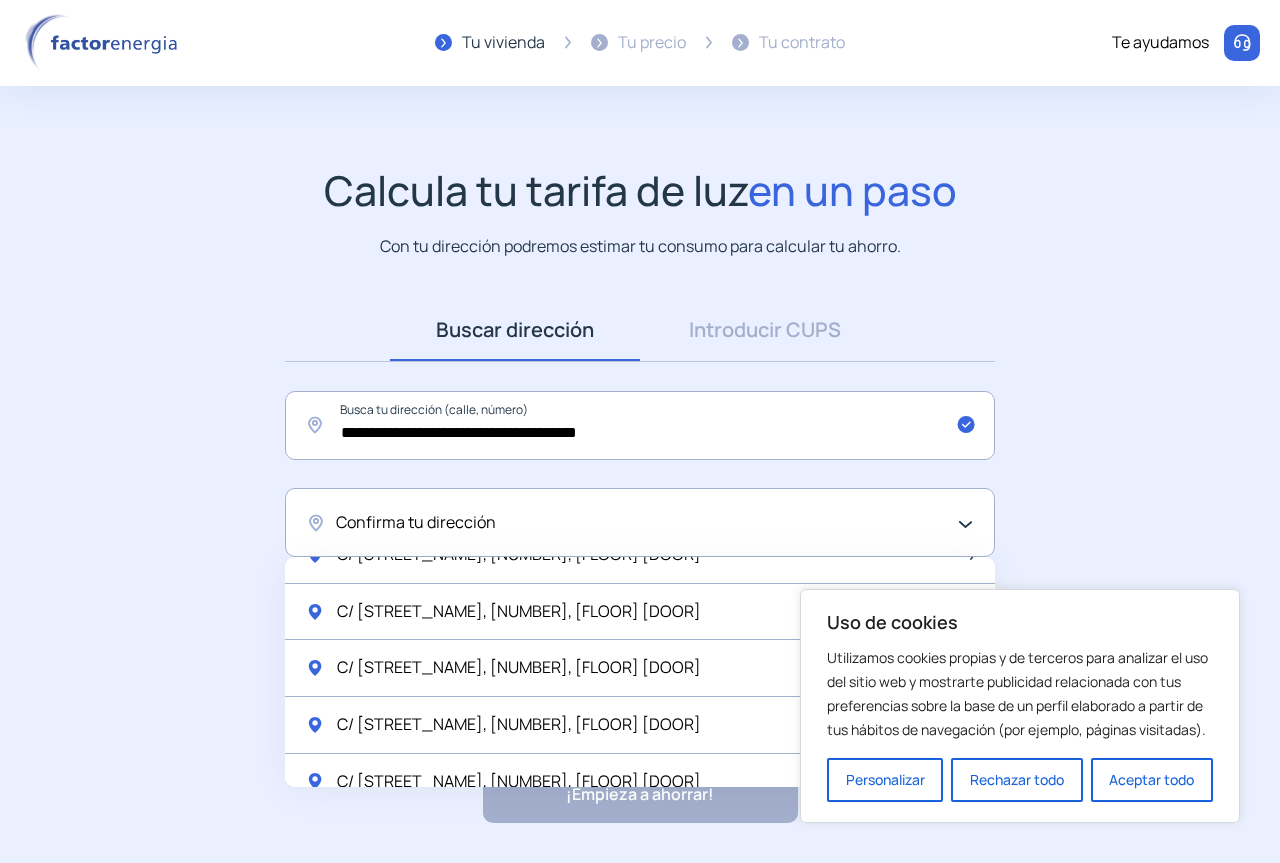 scroll, scrollTop: 0, scrollLeft: 0, axis: both 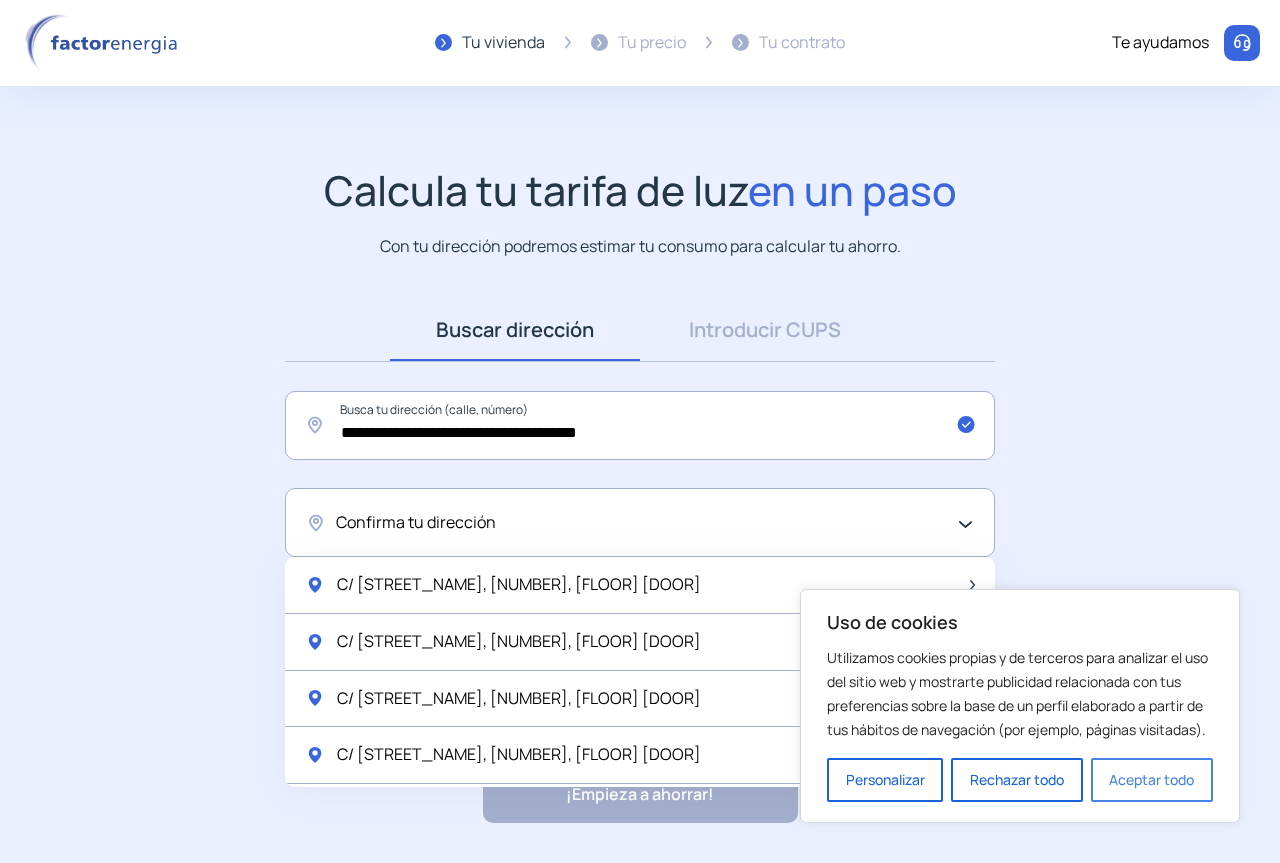 click on "Aceptar todo" at bounding box center [1152, 780] 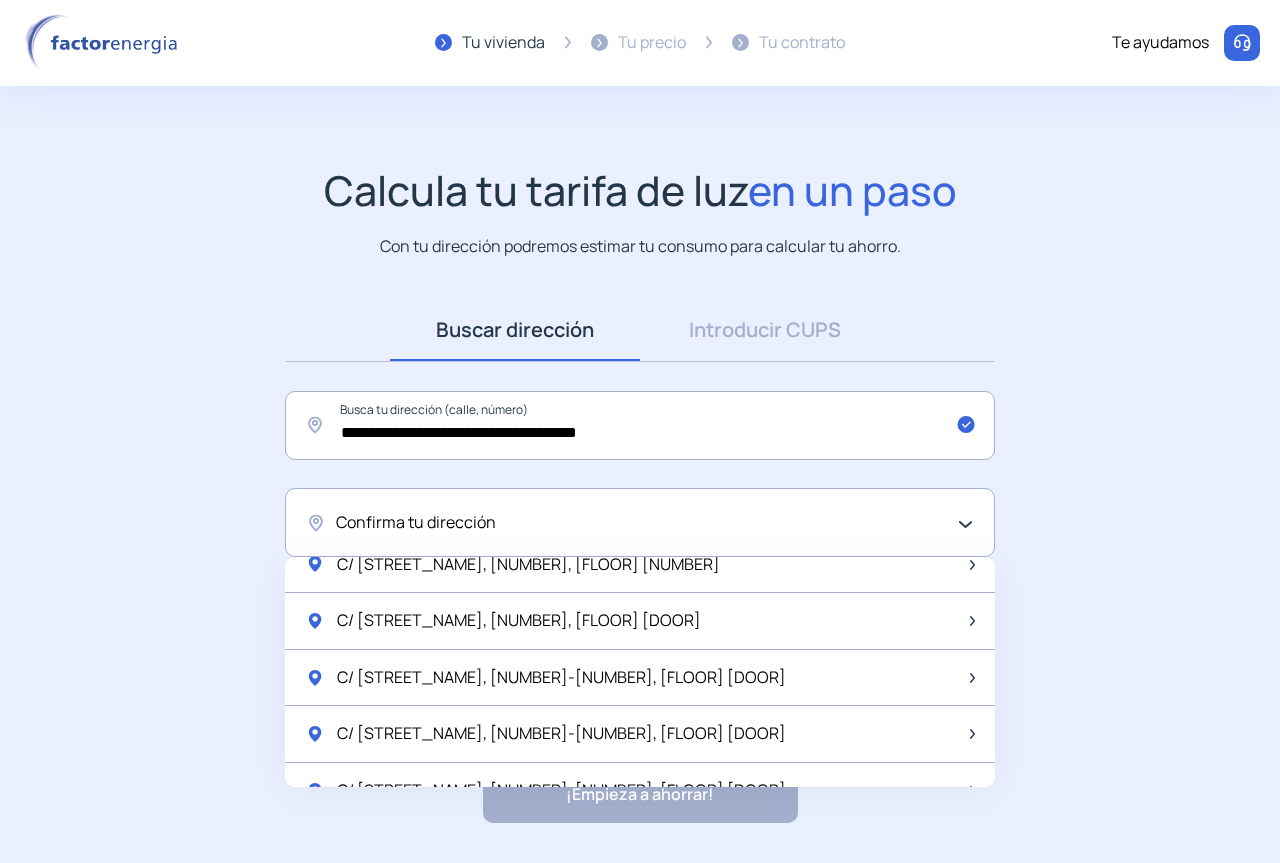 scroll, scrollTop: 600, scrollLeft: 0, axis: vertical 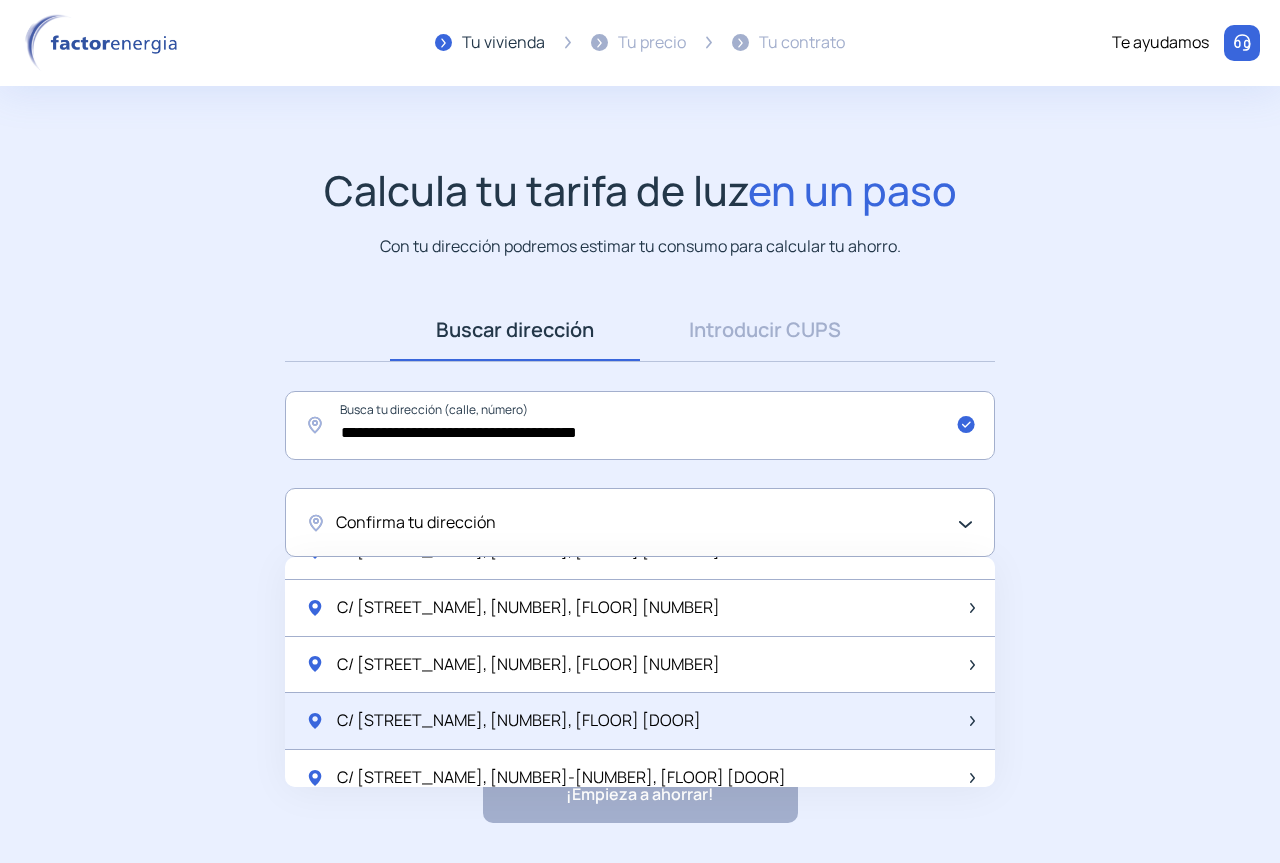 click on "C/ [STREET_NAME], [NUMBER], [FLOOR] [DOOR]" 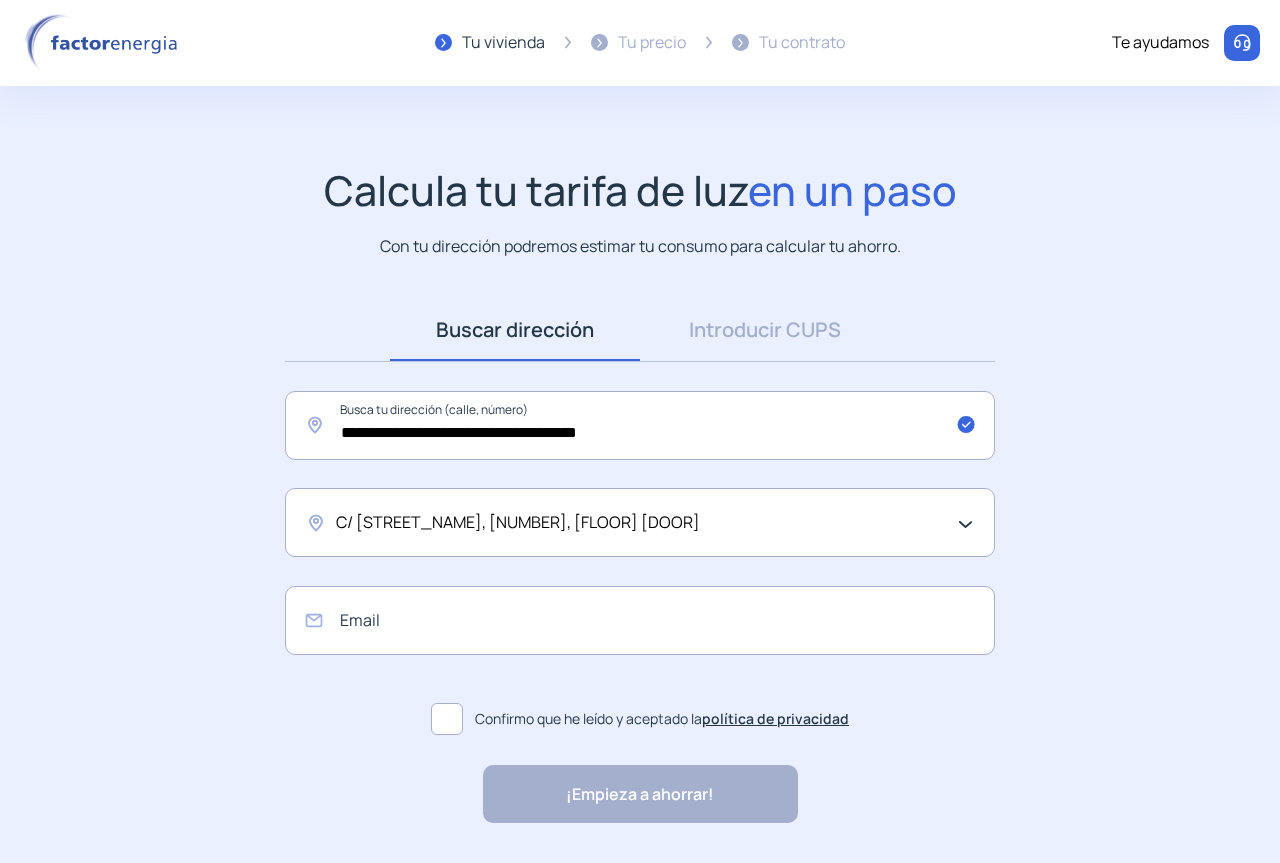 click on "C/ [STREET_NAME], [NUMBER], [FLOOR] [DOOR]" 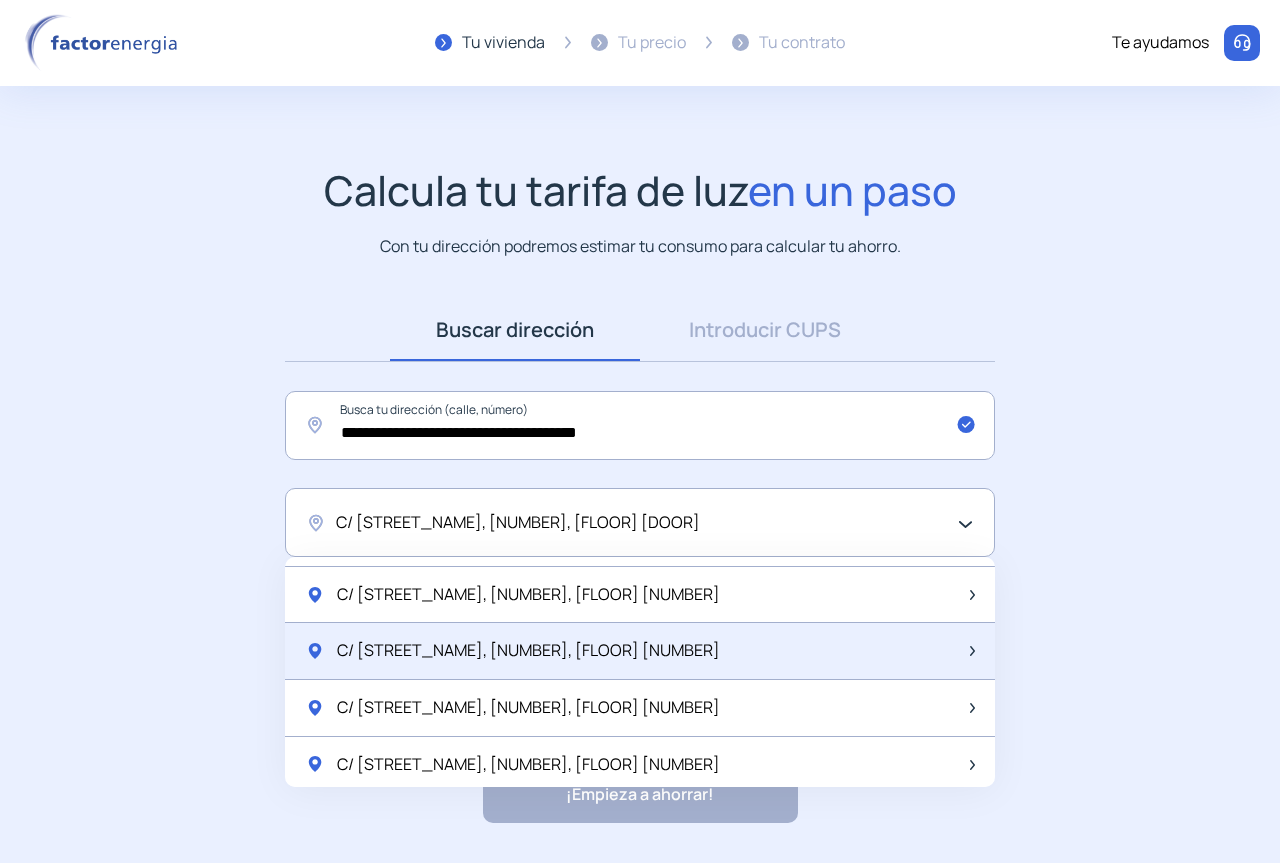 scroll, scrollTop: 600, scrollLeft: 0, axis: vertical 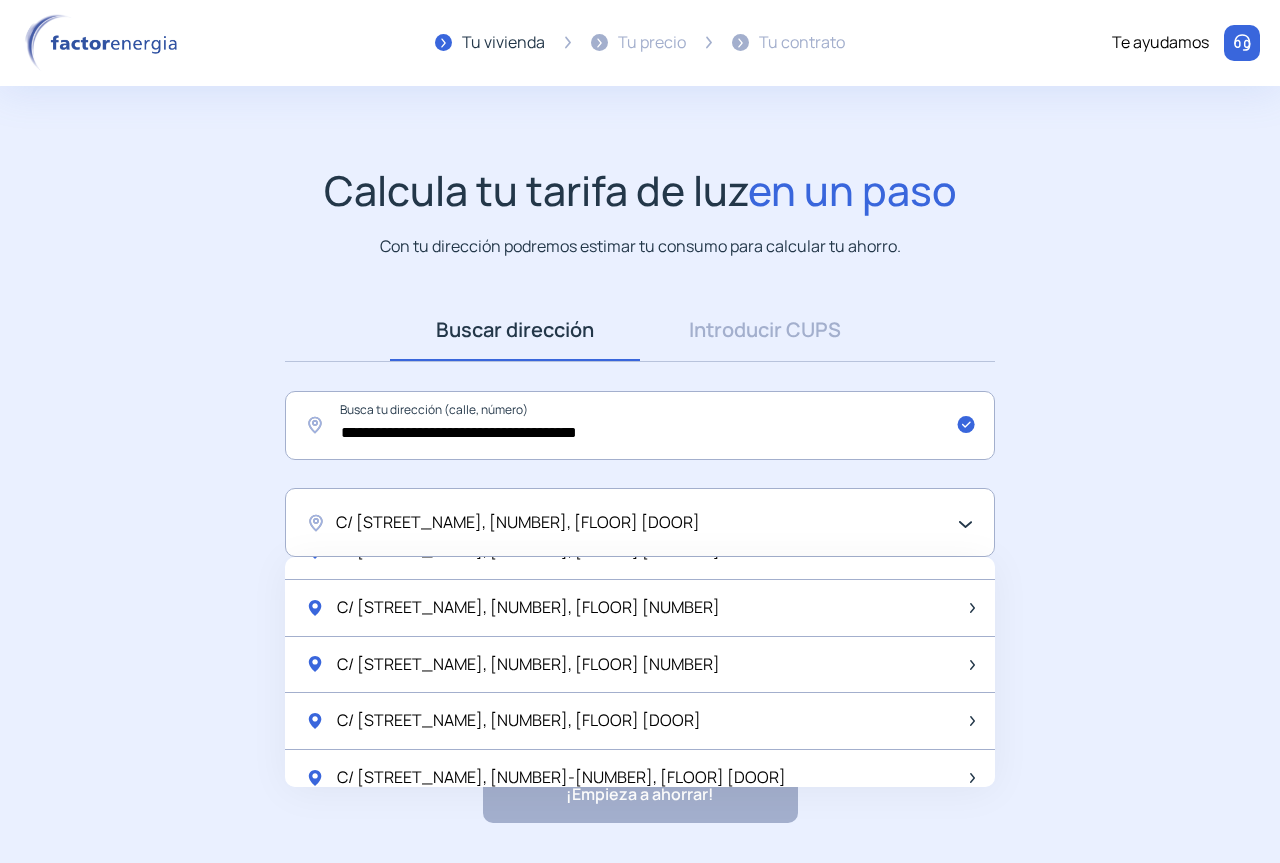 click on "**********" 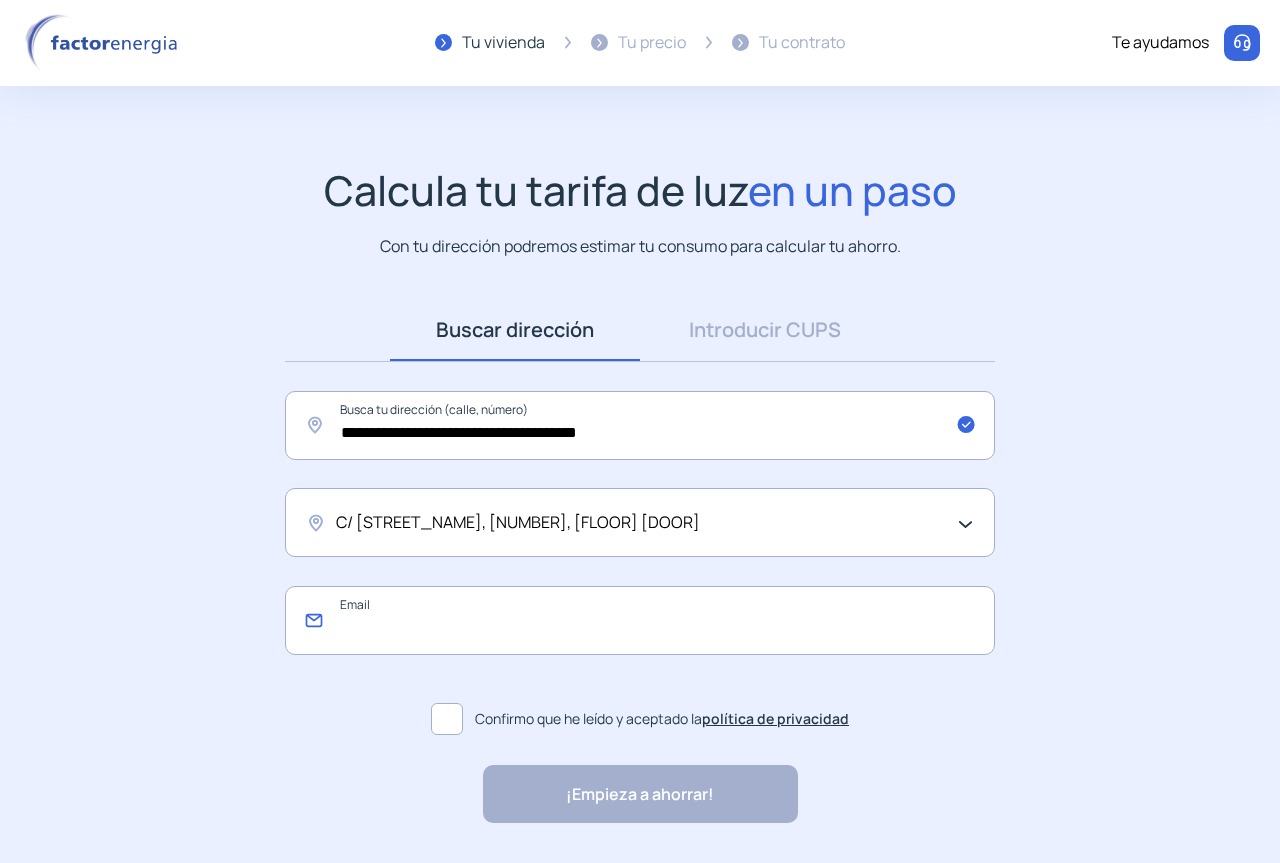 click 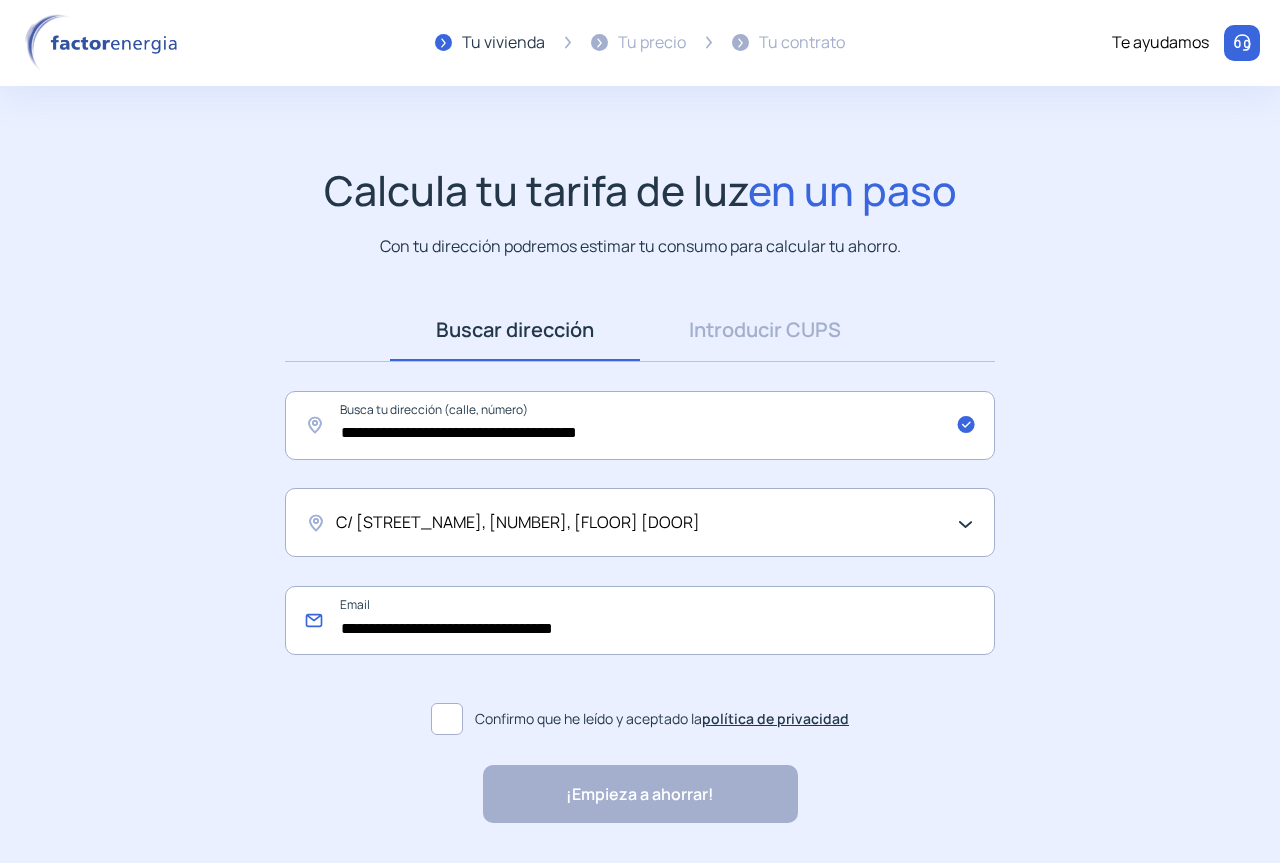 type on "**********" 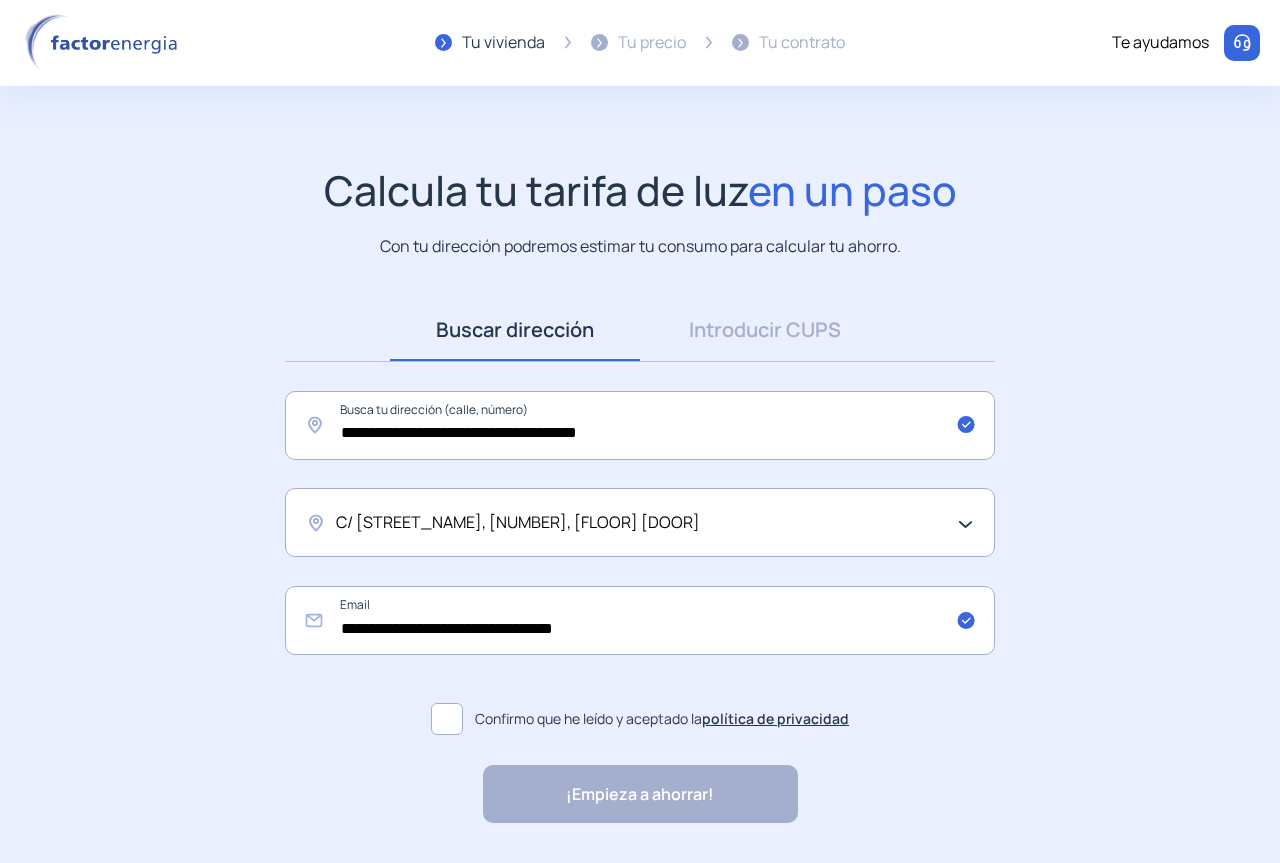 drag, startPoint x: 464, startPoint y: 695, endPoint x: 430, endPoint y: 727, distance: 46.69047 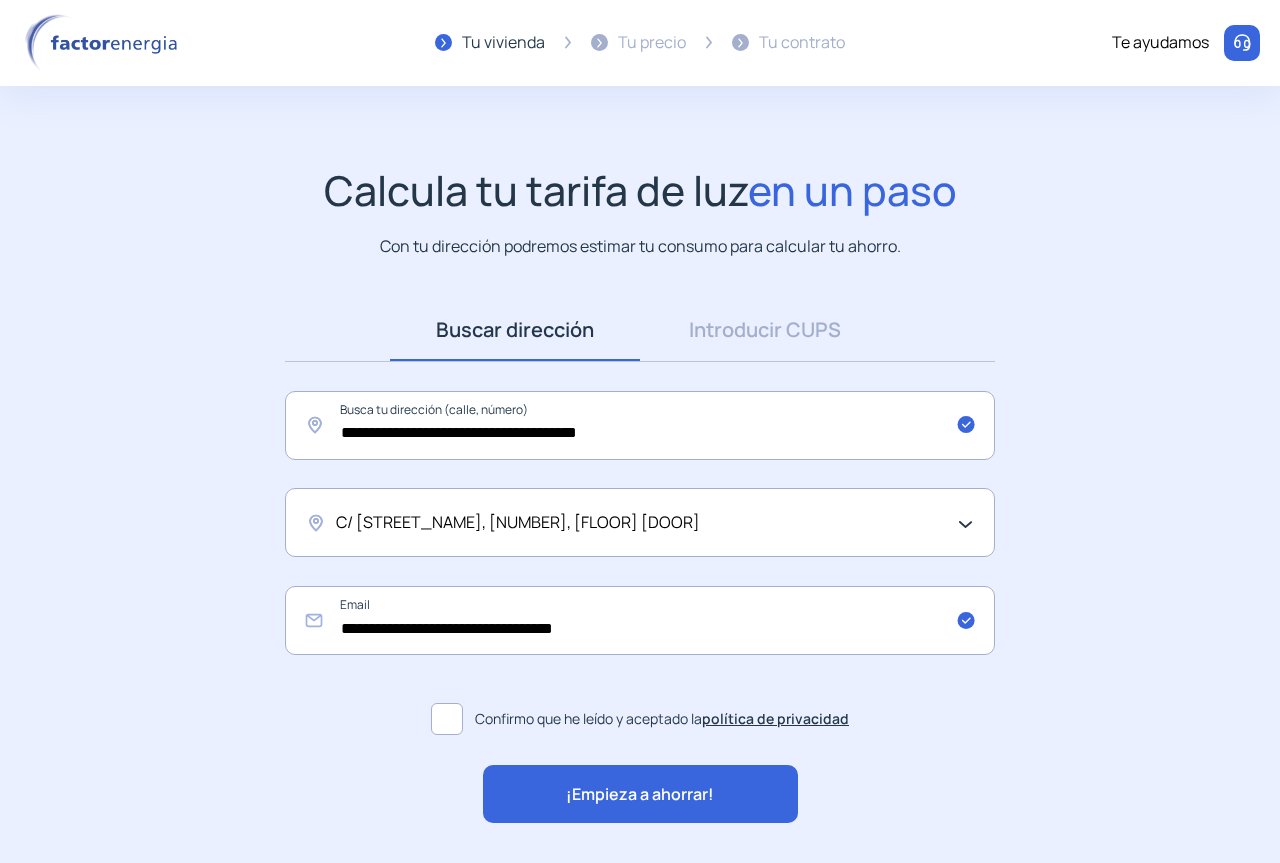 click on "Confirmo que he leído y aceptado la  política de privacidad" 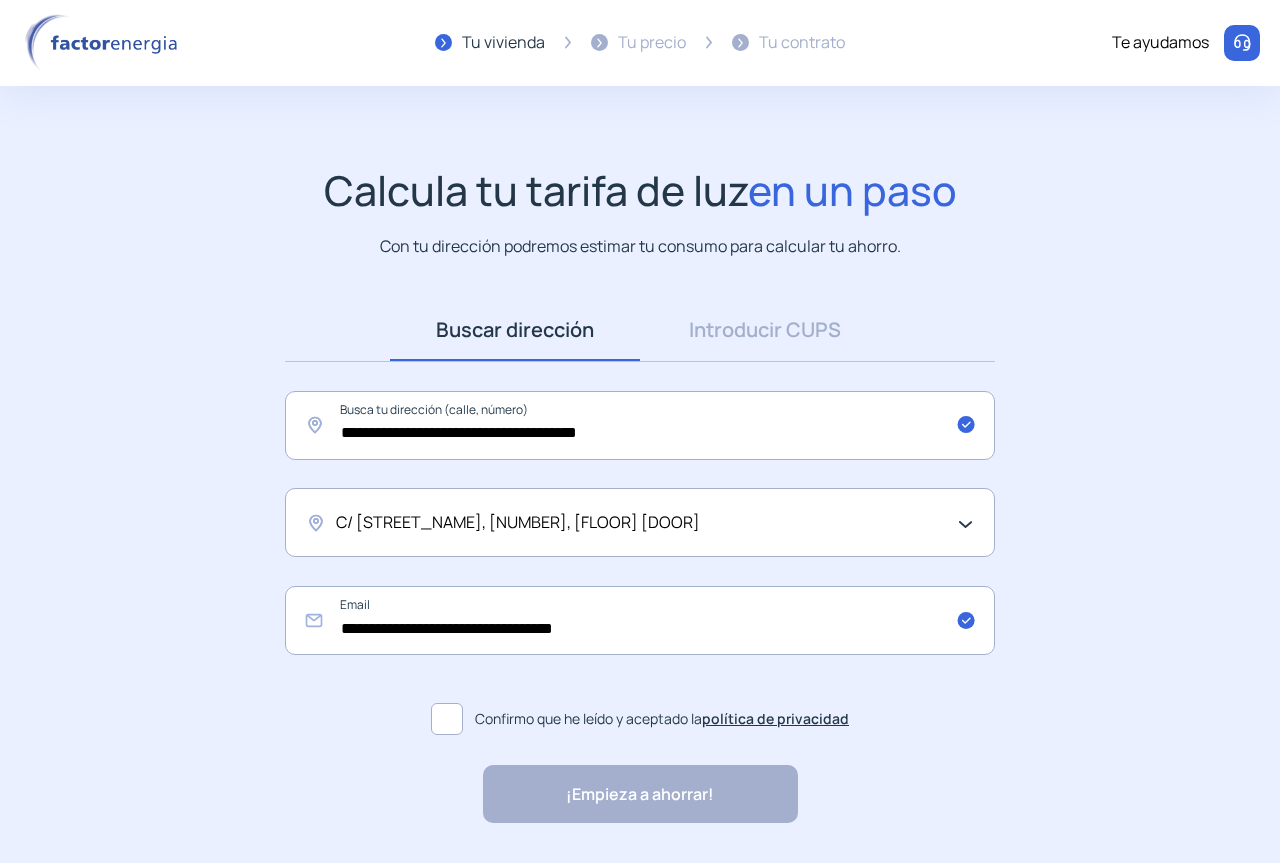 click 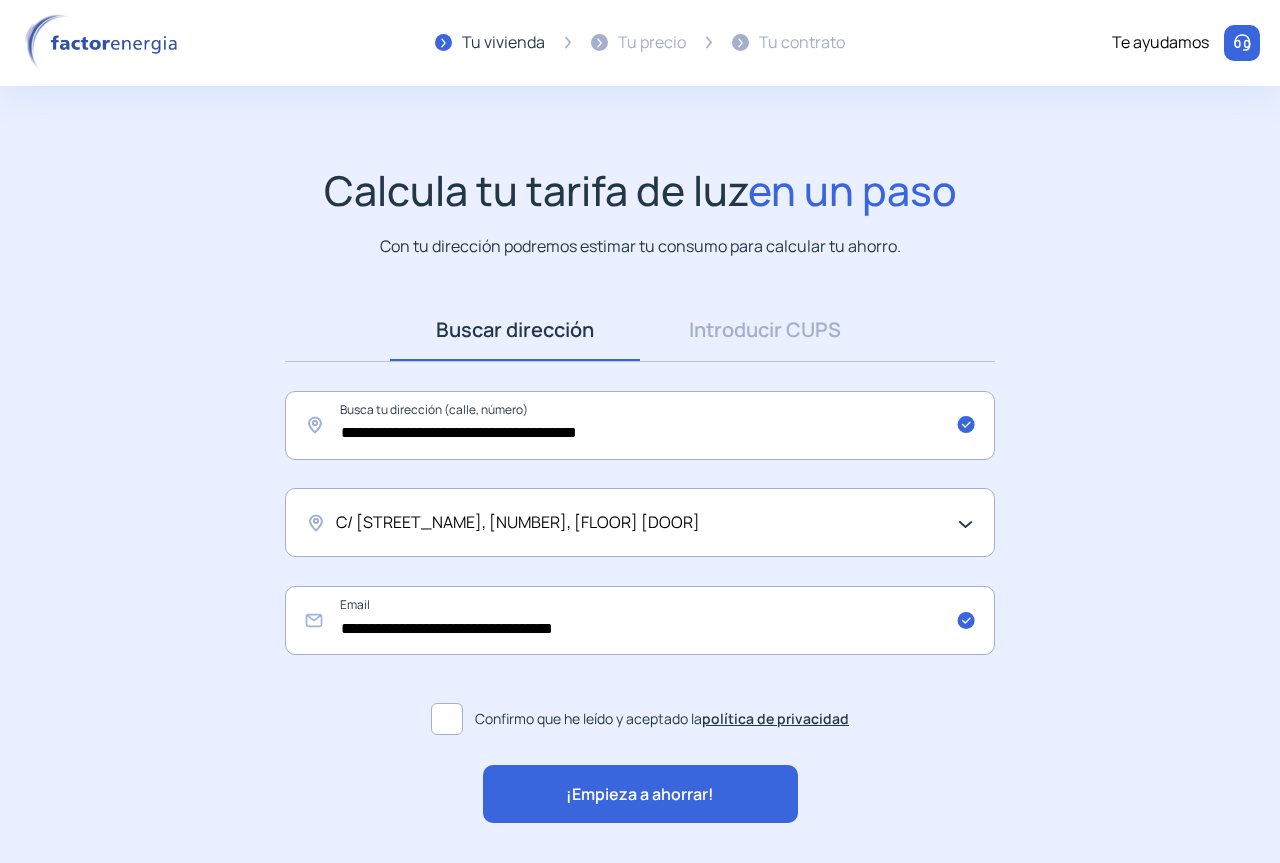 click on "¡Empieza a ahorrar!" 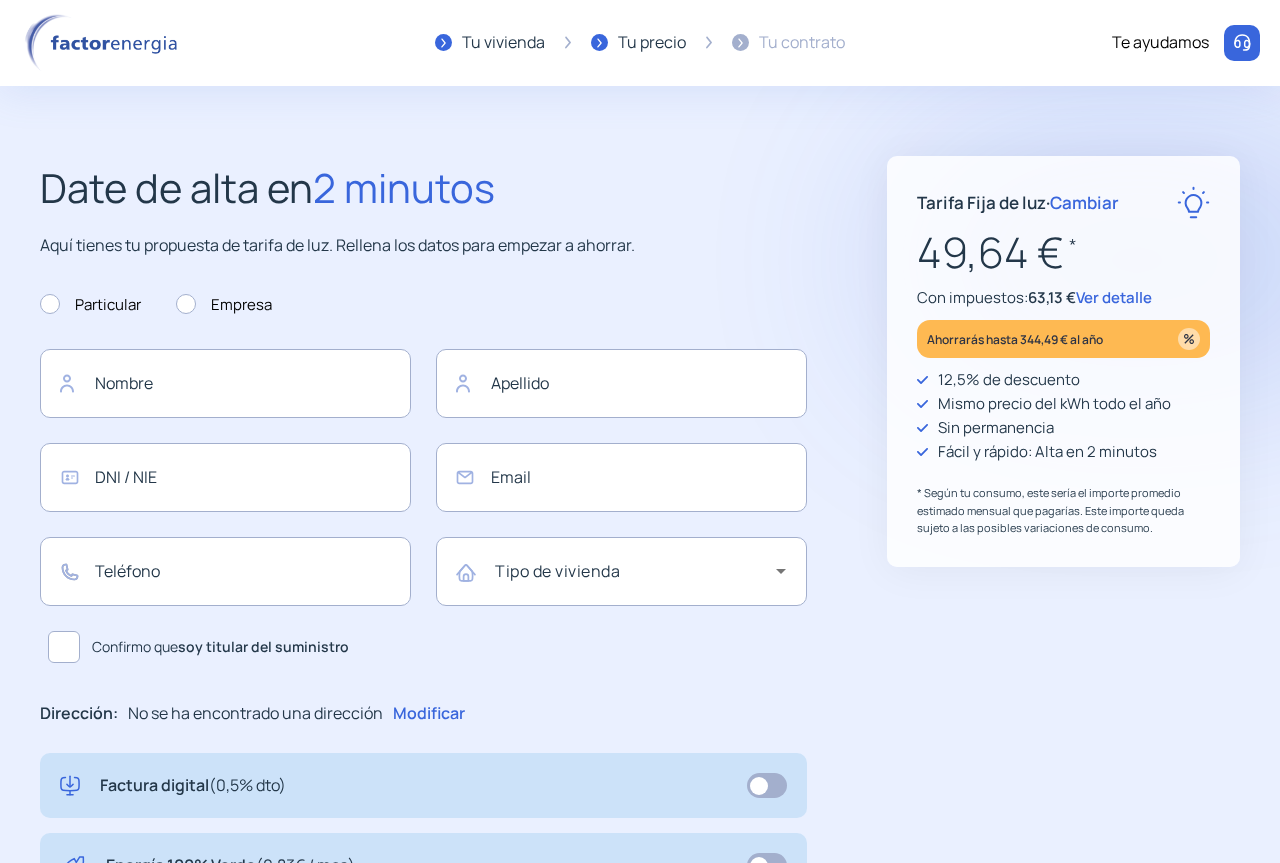 type on "**********" 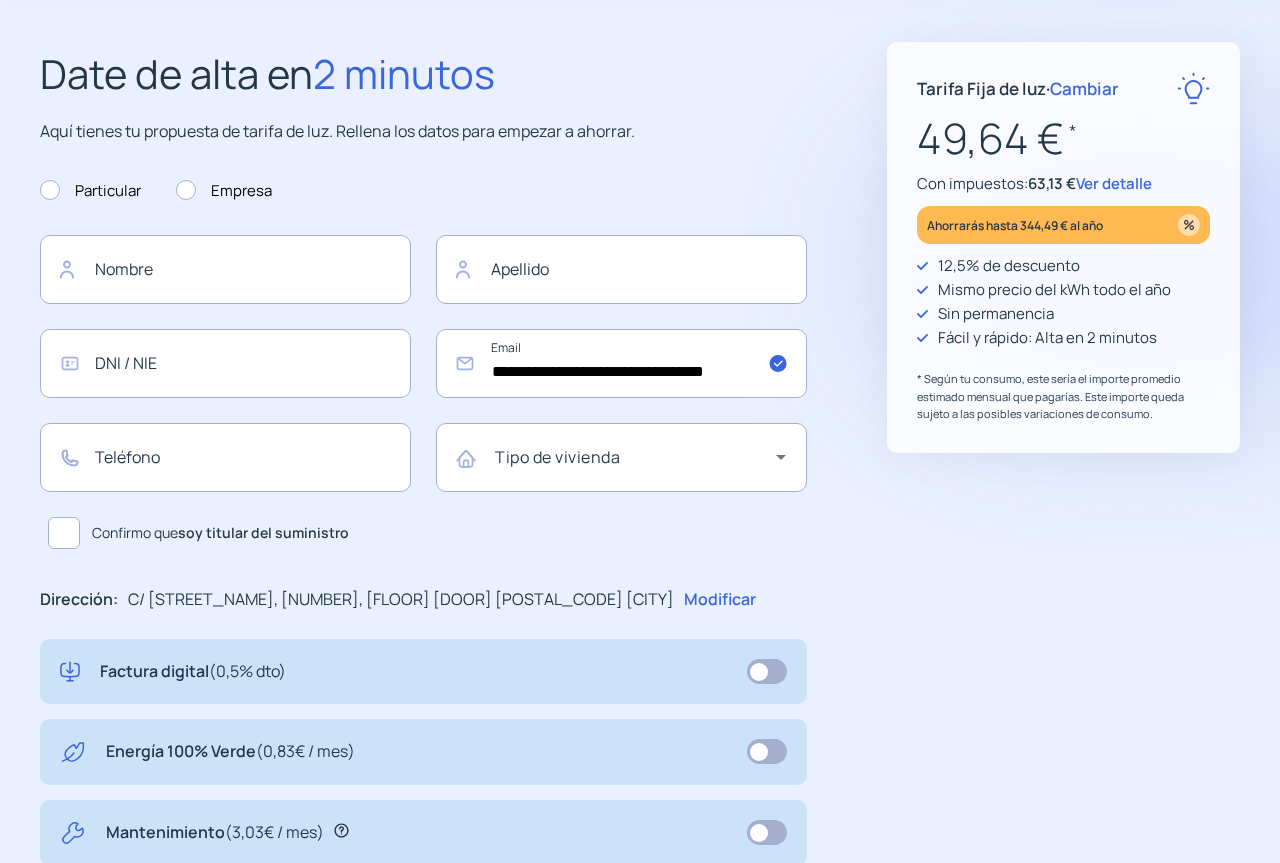 scroll, scrollTop: 0, scrollLeft: 0, axis: both 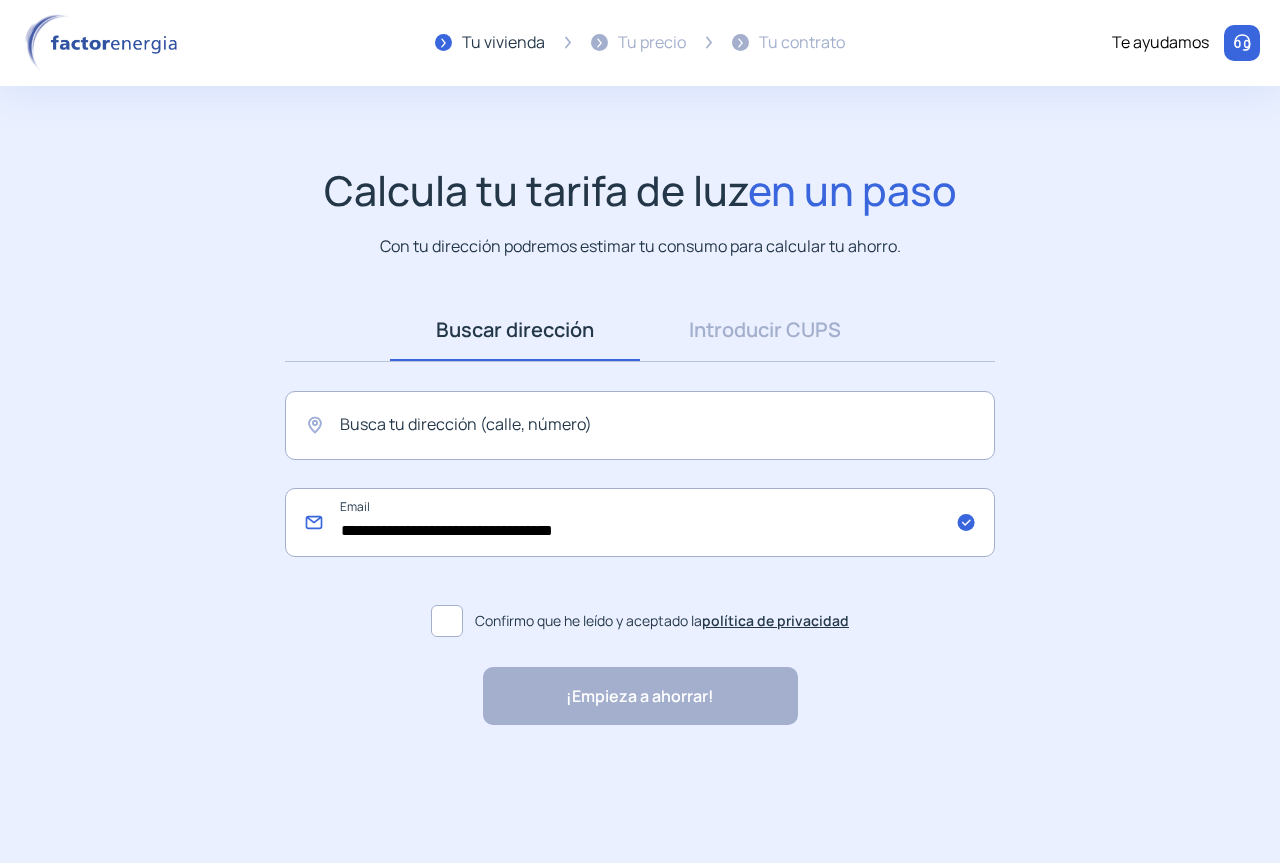 drag, startPoint x: 666, startPoint y: 523, endPoint x: 268, endPoint y: 479, distance: 400.42477 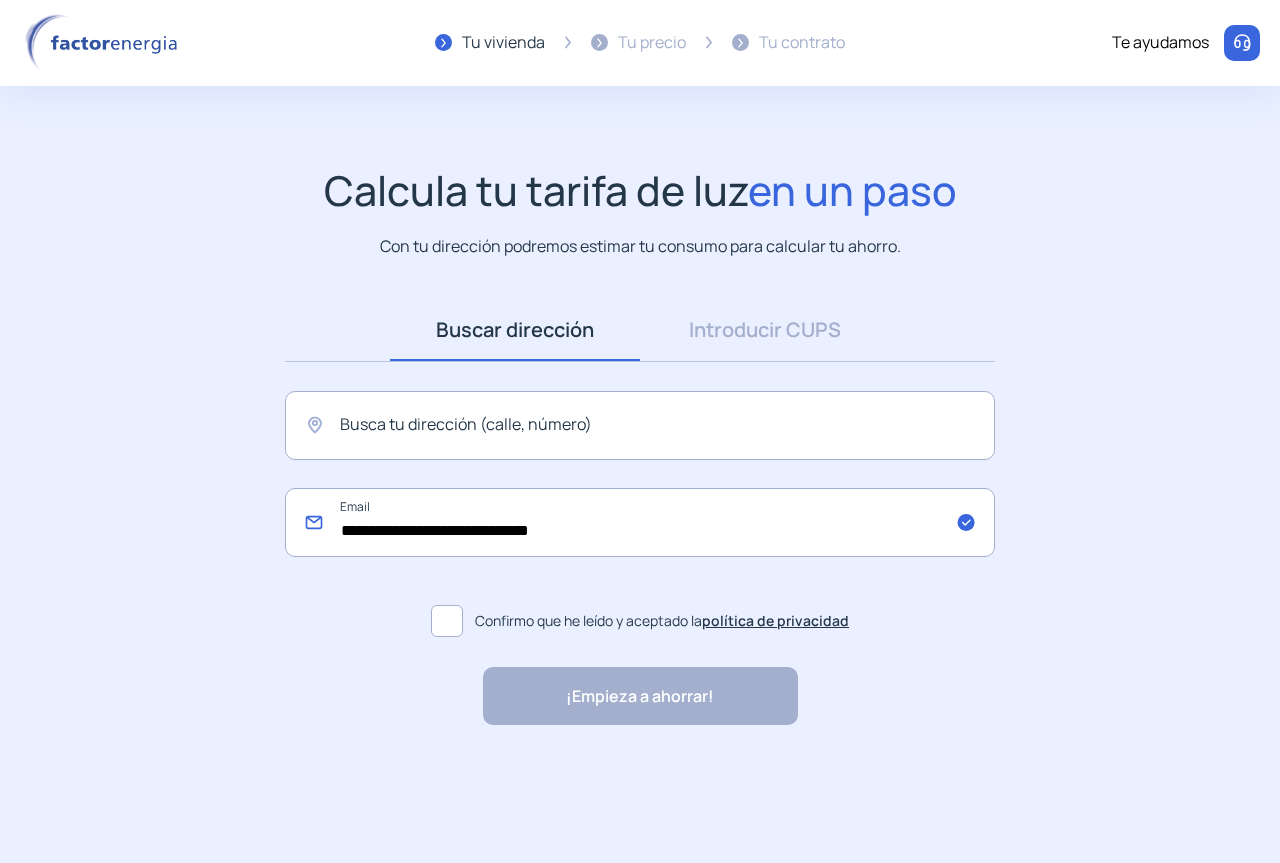 type on "**********" 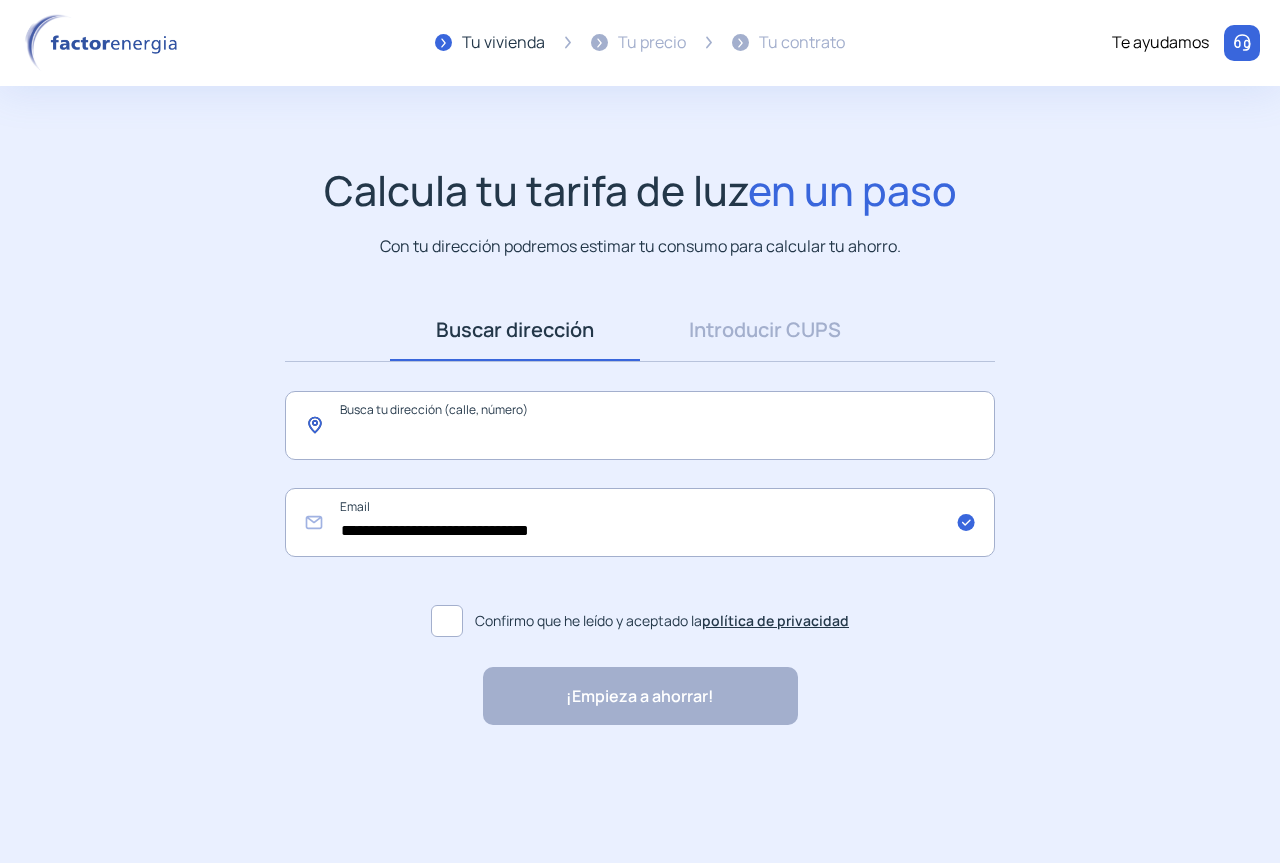 click 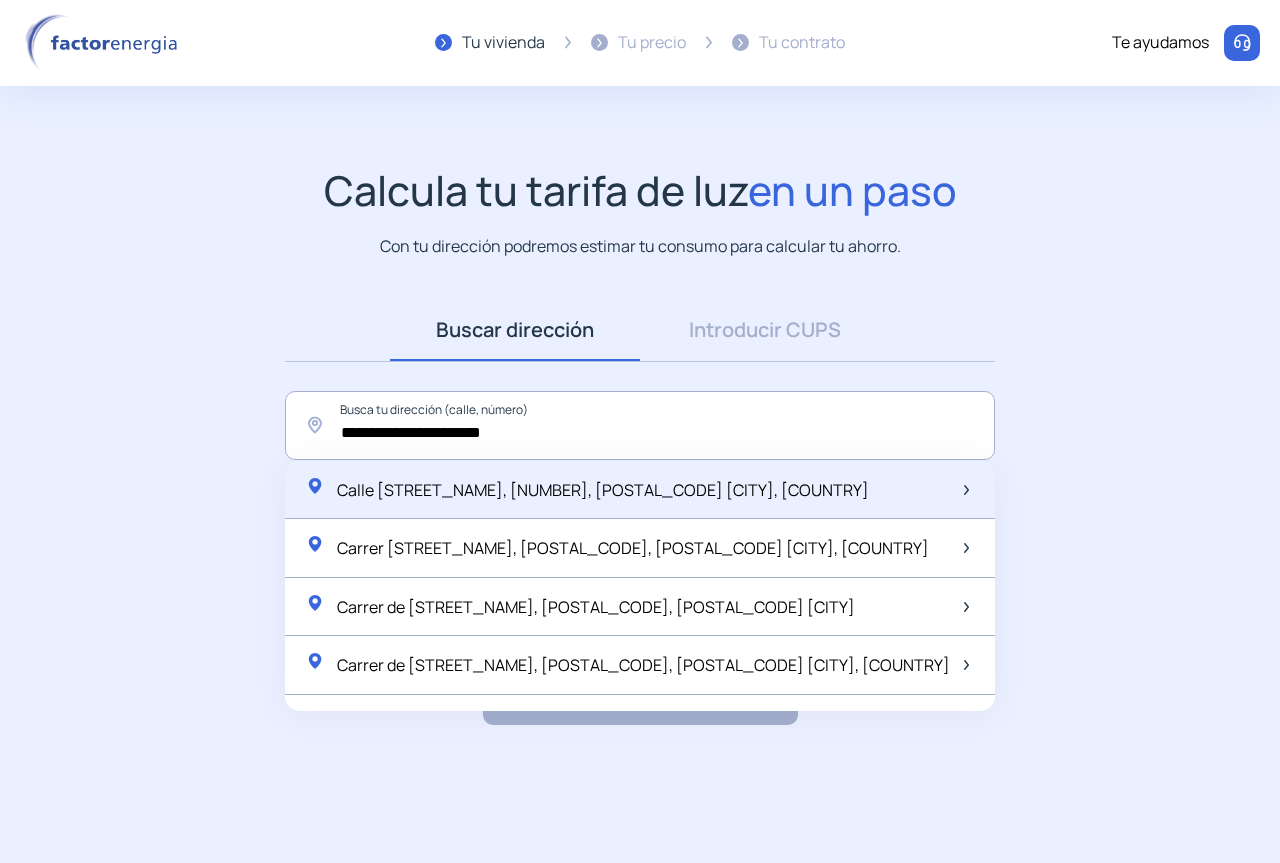 click on "Calle [STREET_NAME], [NUMBER], [POSTAL_CODE] [CITY], [COUNTRY]" 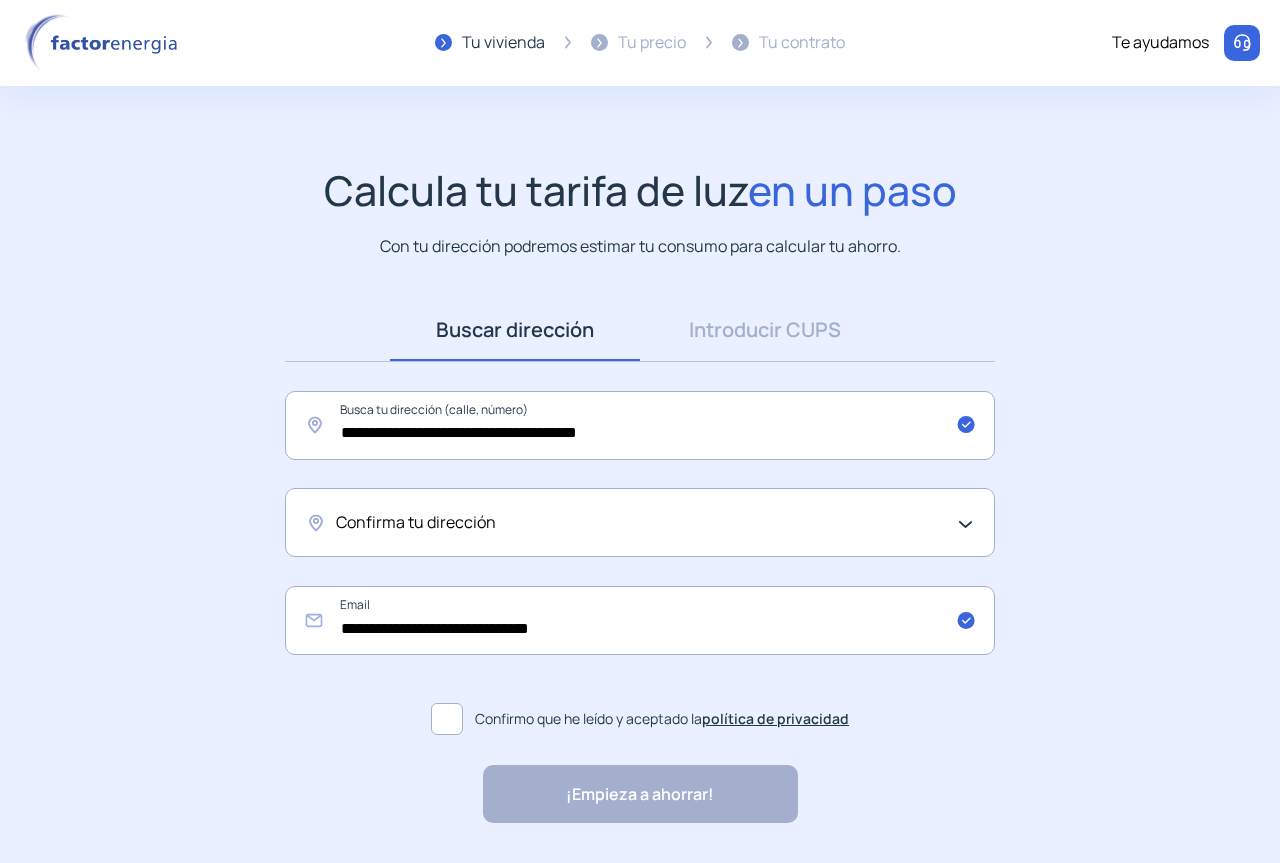 click on "Confirma tu dirección" 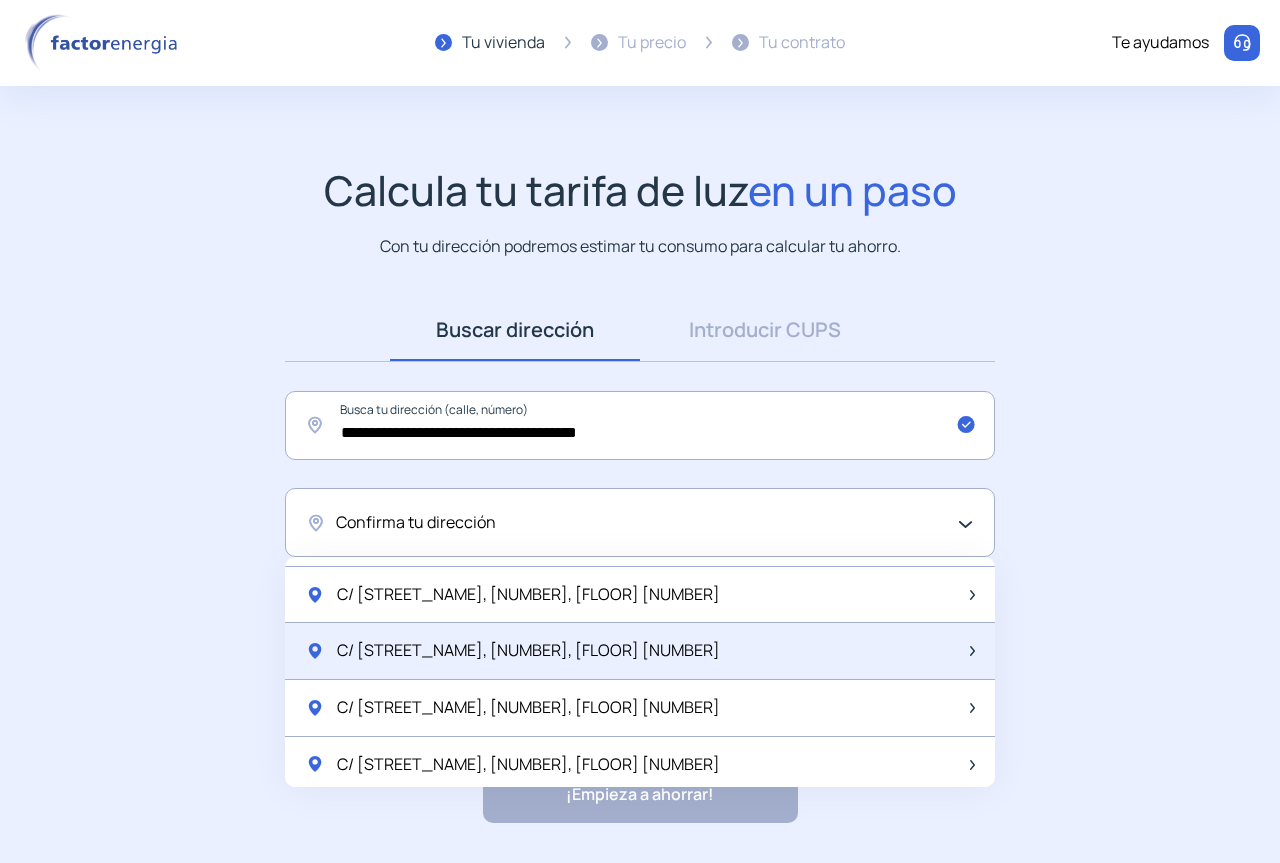 scroll, scrollTop: 600, scrollLeft: 0, axis: vertical 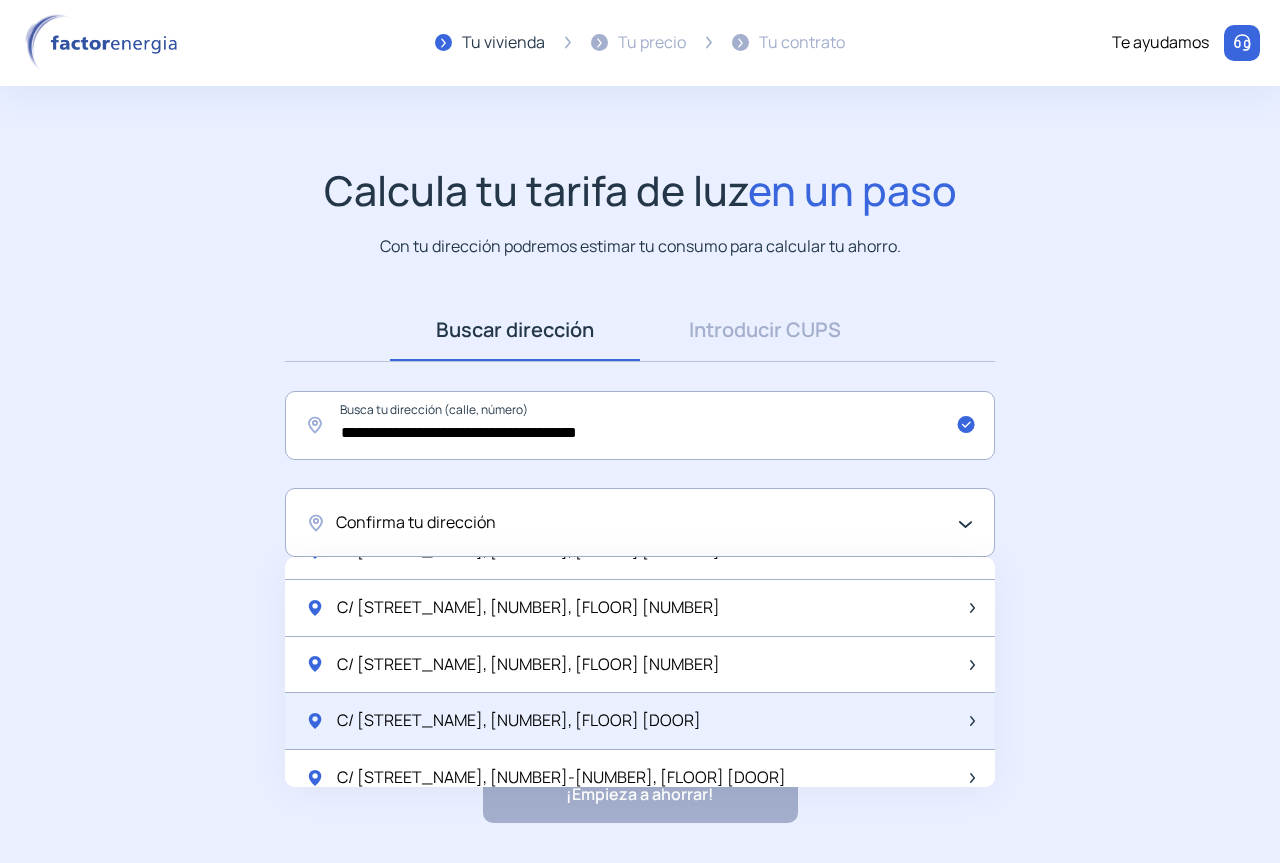 click on "C/ [STREET_NAME], [NUMBER], [FLOOR] [DOOR]" 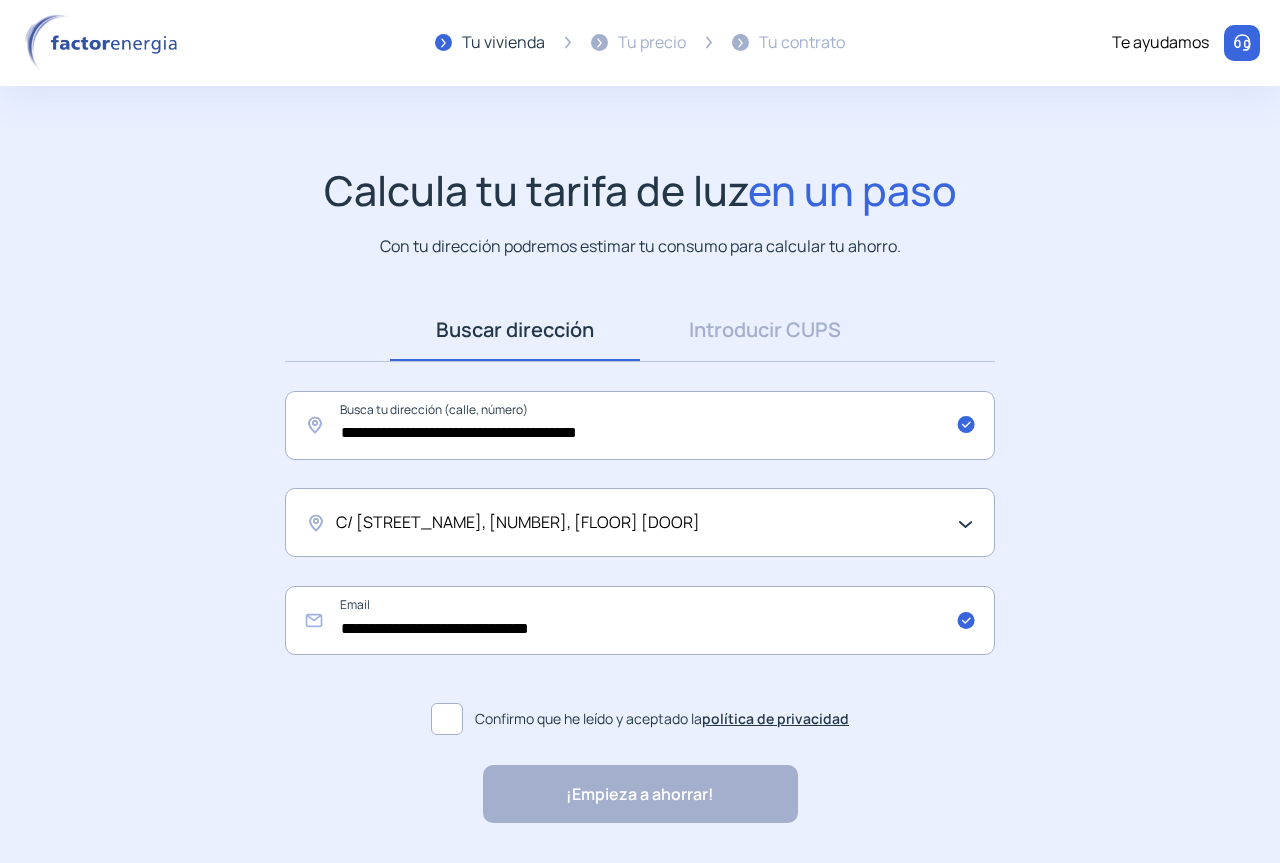 click 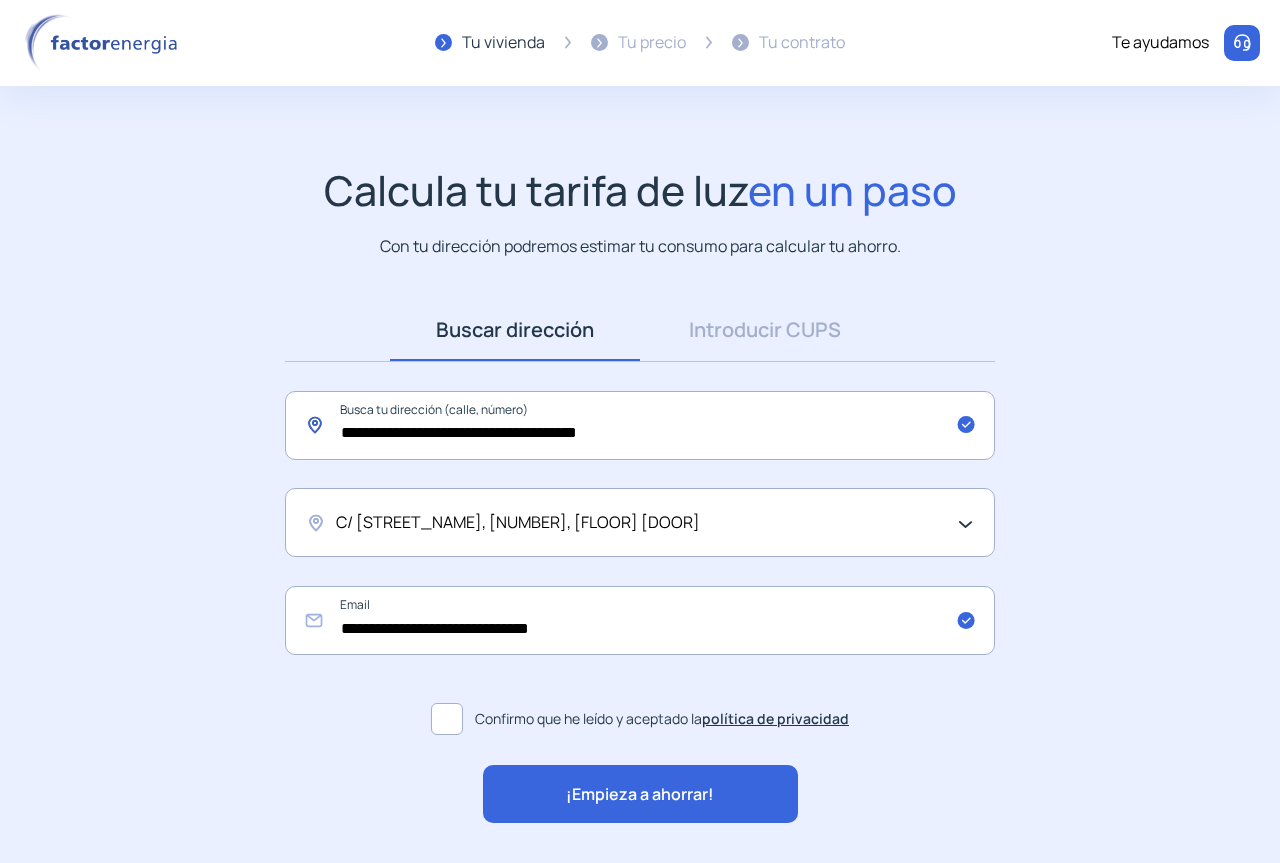 click on "**********" 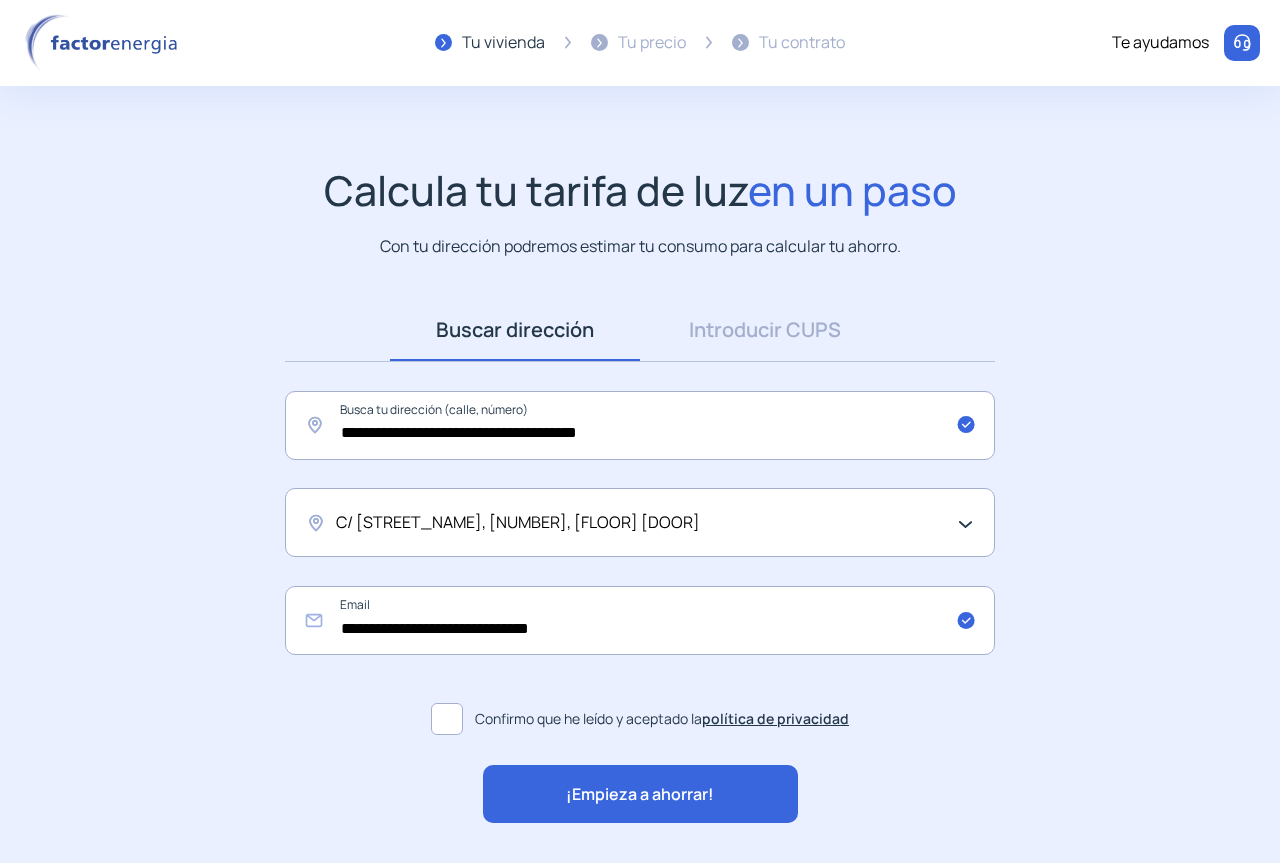 click on "**********" 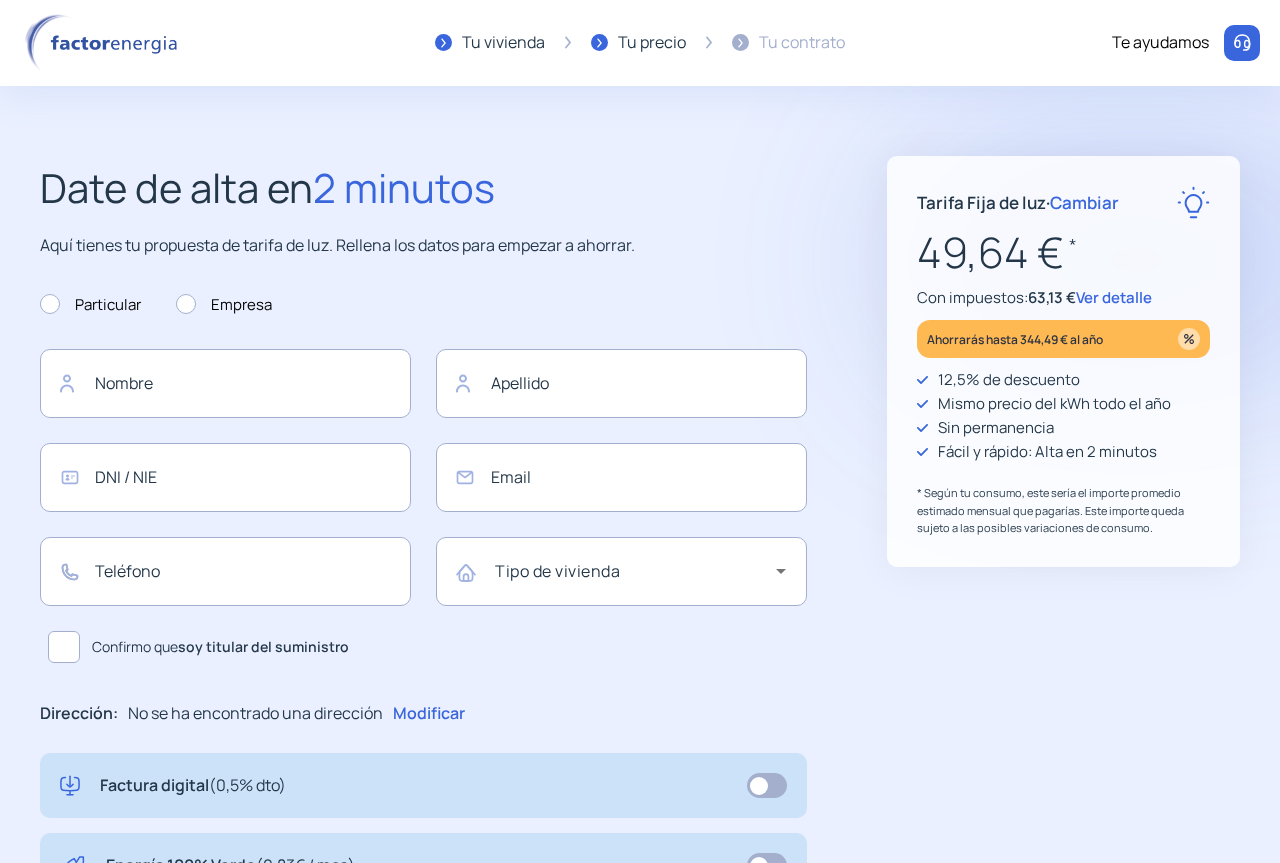 type on "**********" 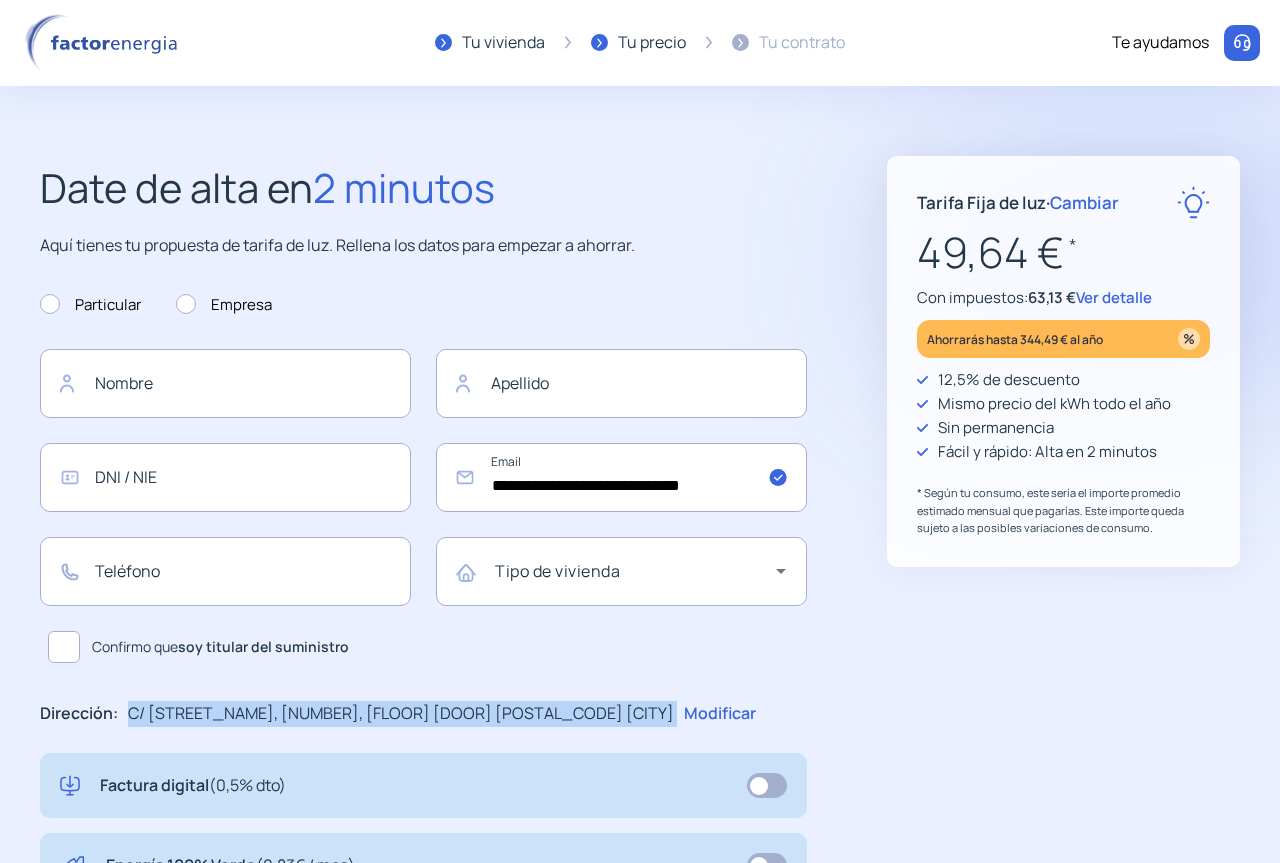 drag, startPoint x: 419, startPoint y: 722, endPoint x: 130, endPoint y: 712, distance: 289.17297 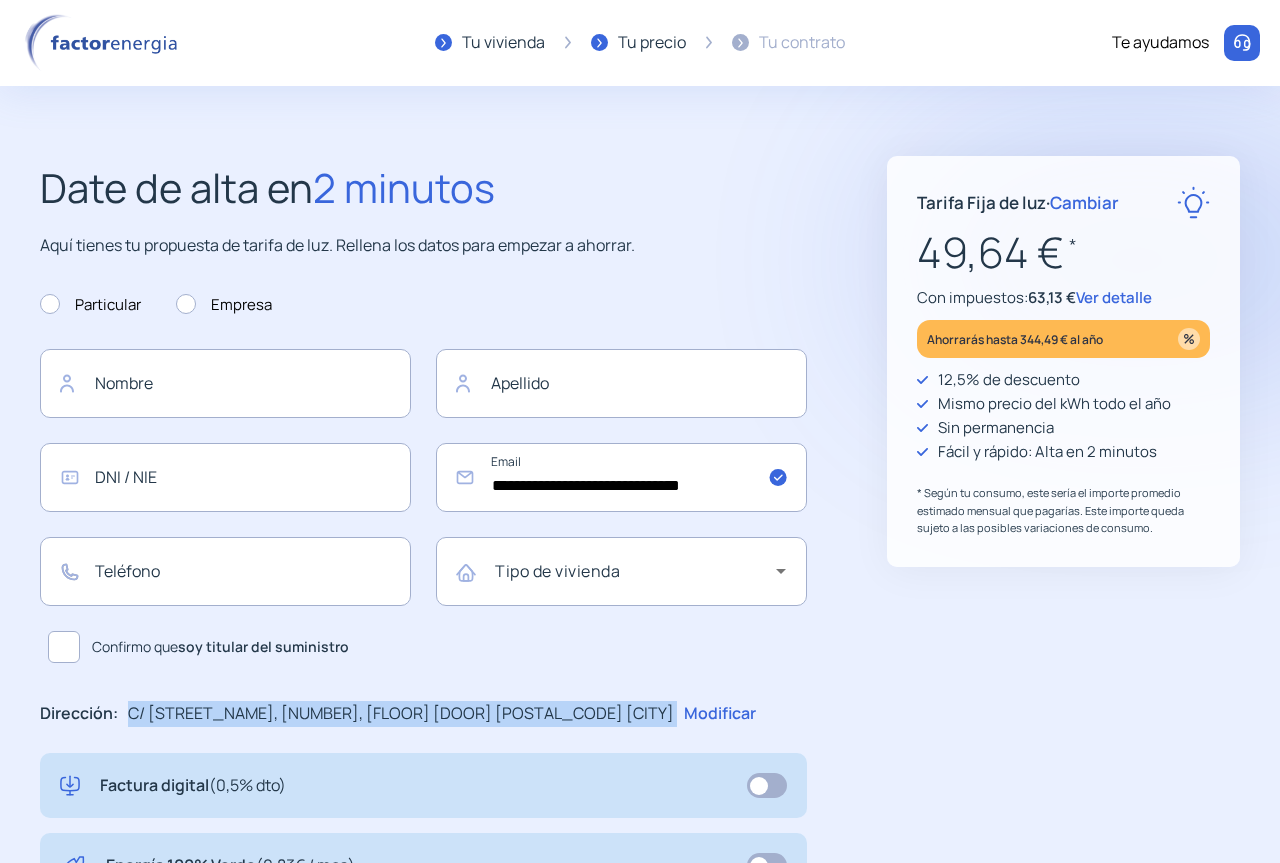 copy on "C/ [STREET_NAME], [NUMBER], [FLOOR] [DOOR]
[POSTAL_CODE] [CITY]" 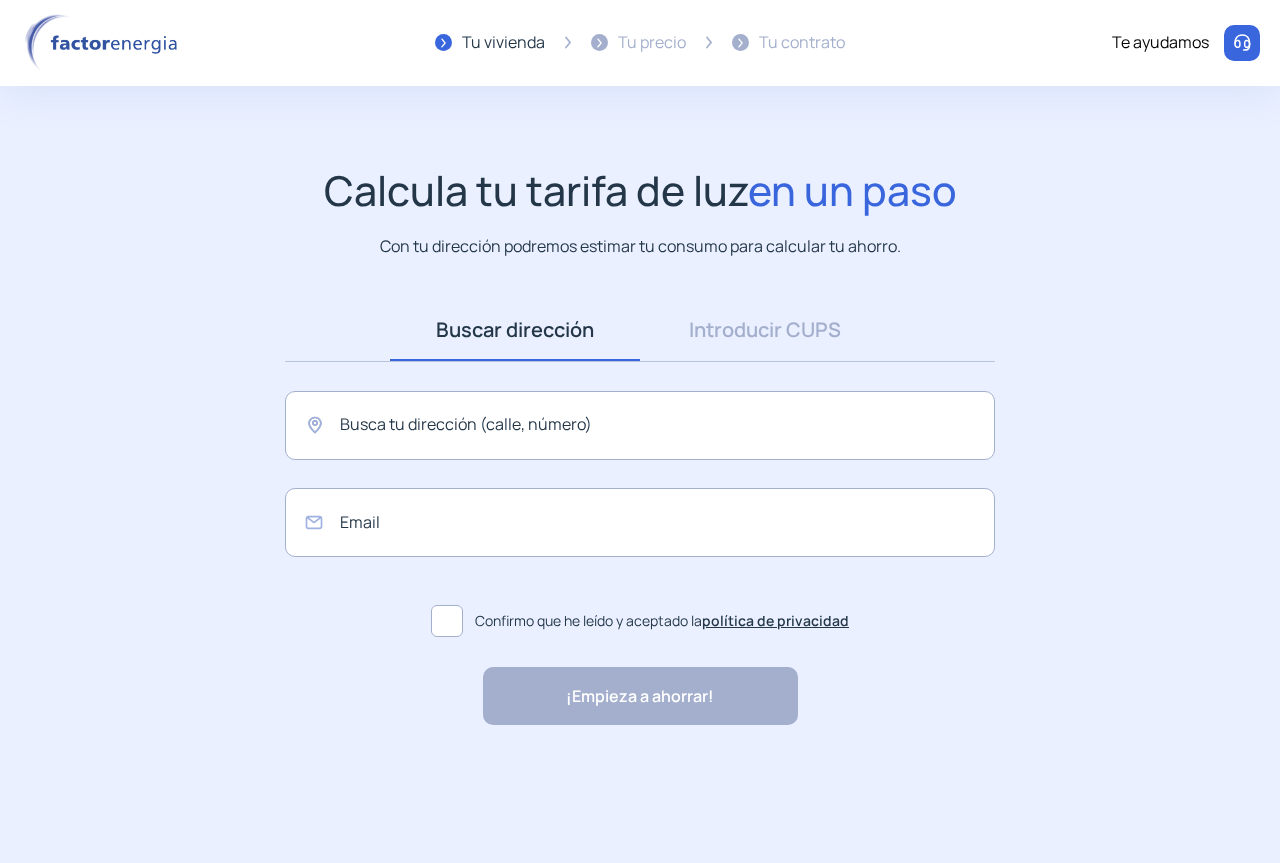 scroll, scrollTop: 0, scrollLeft: 0, axis: both 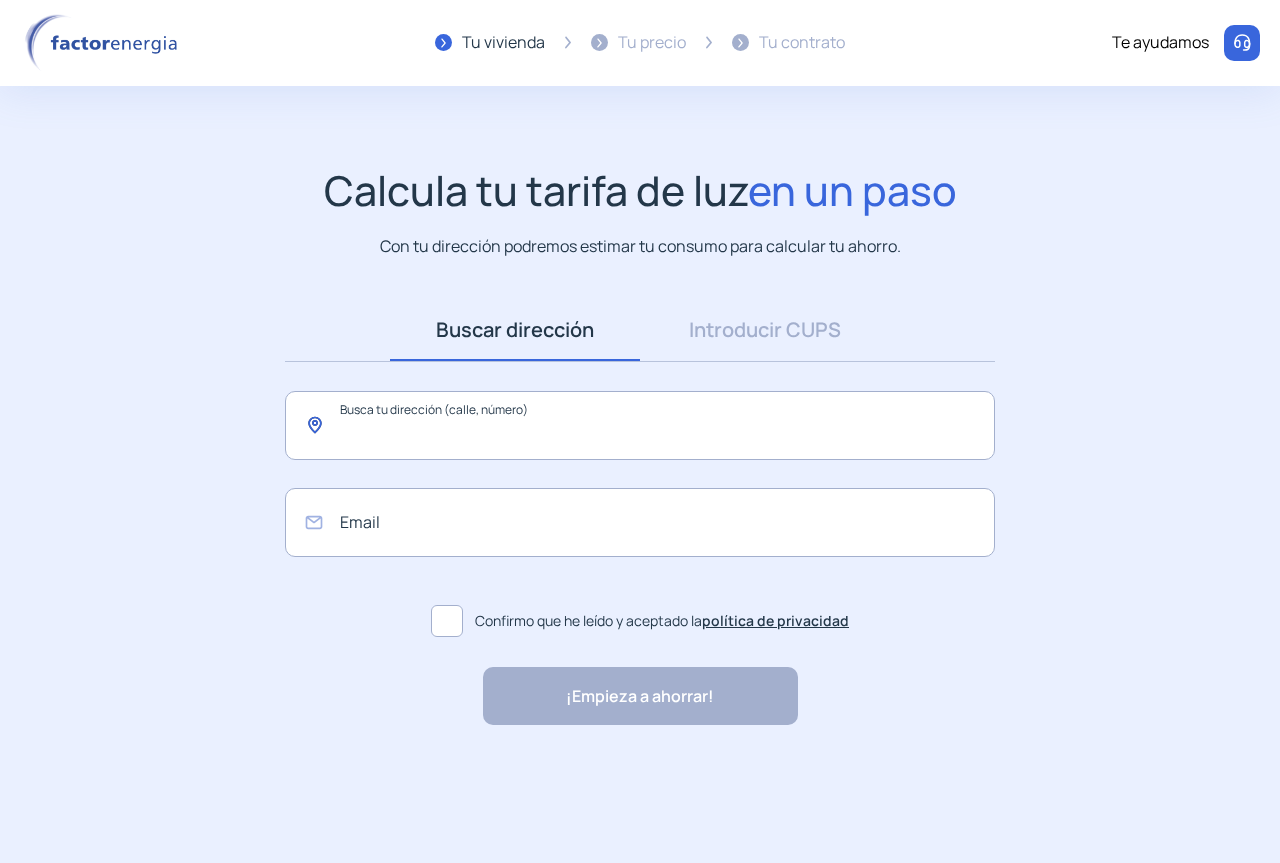 click 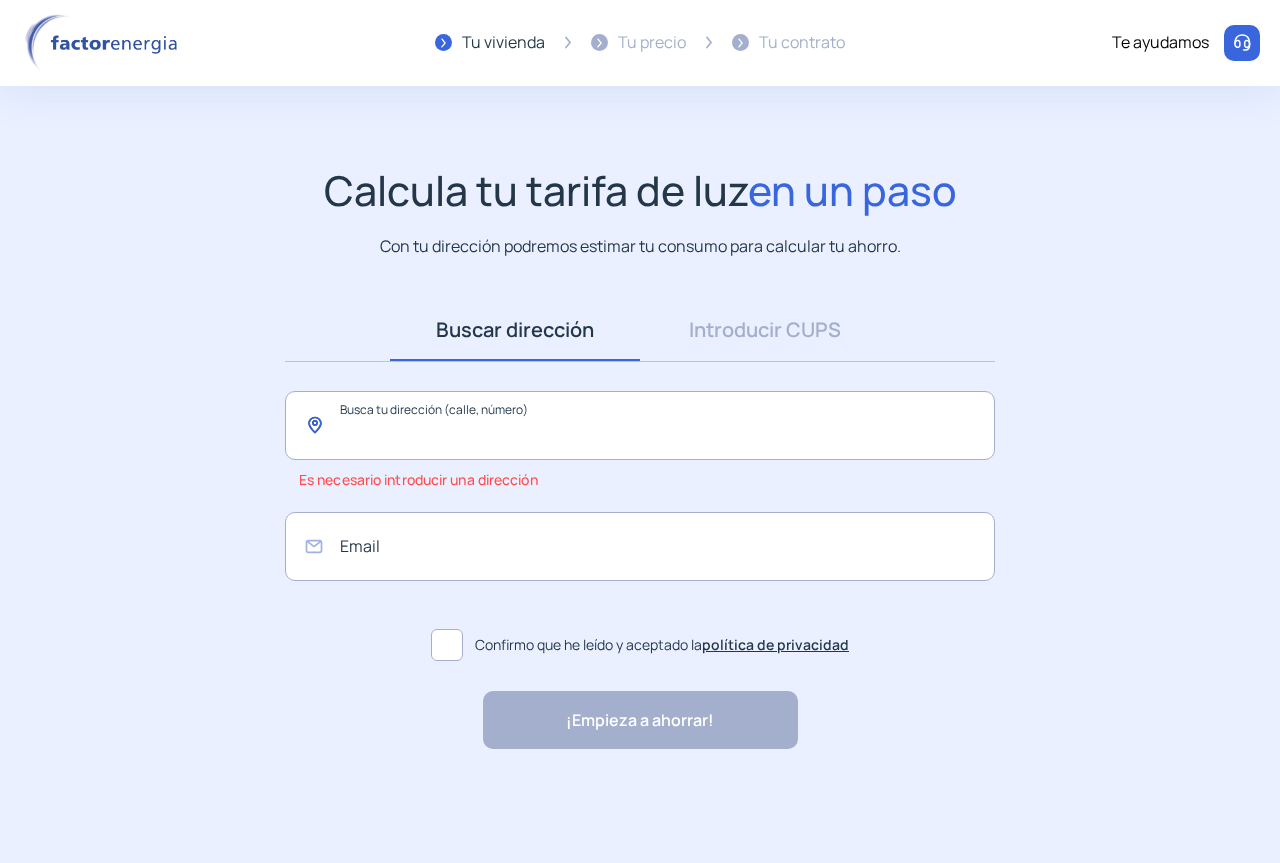 paste on "**********" 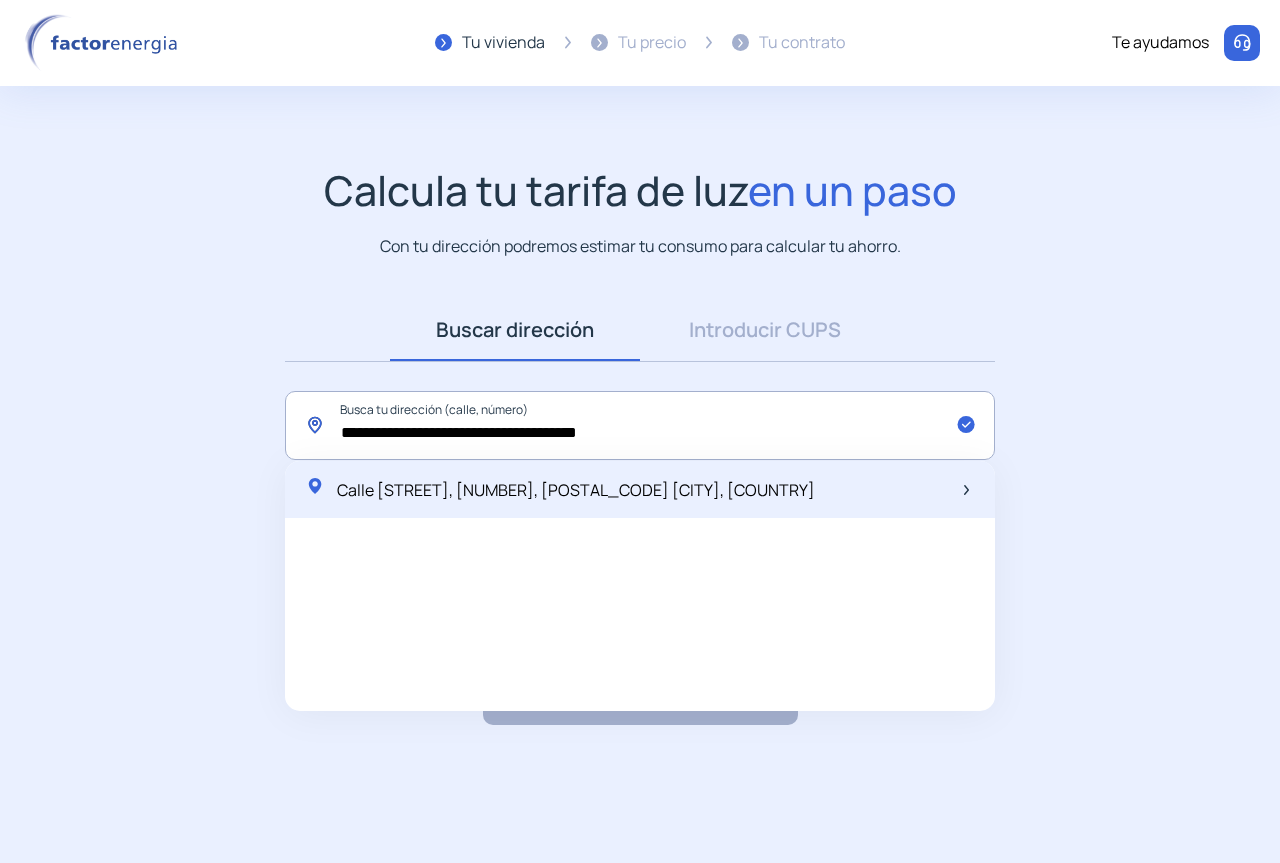 type on "**********" 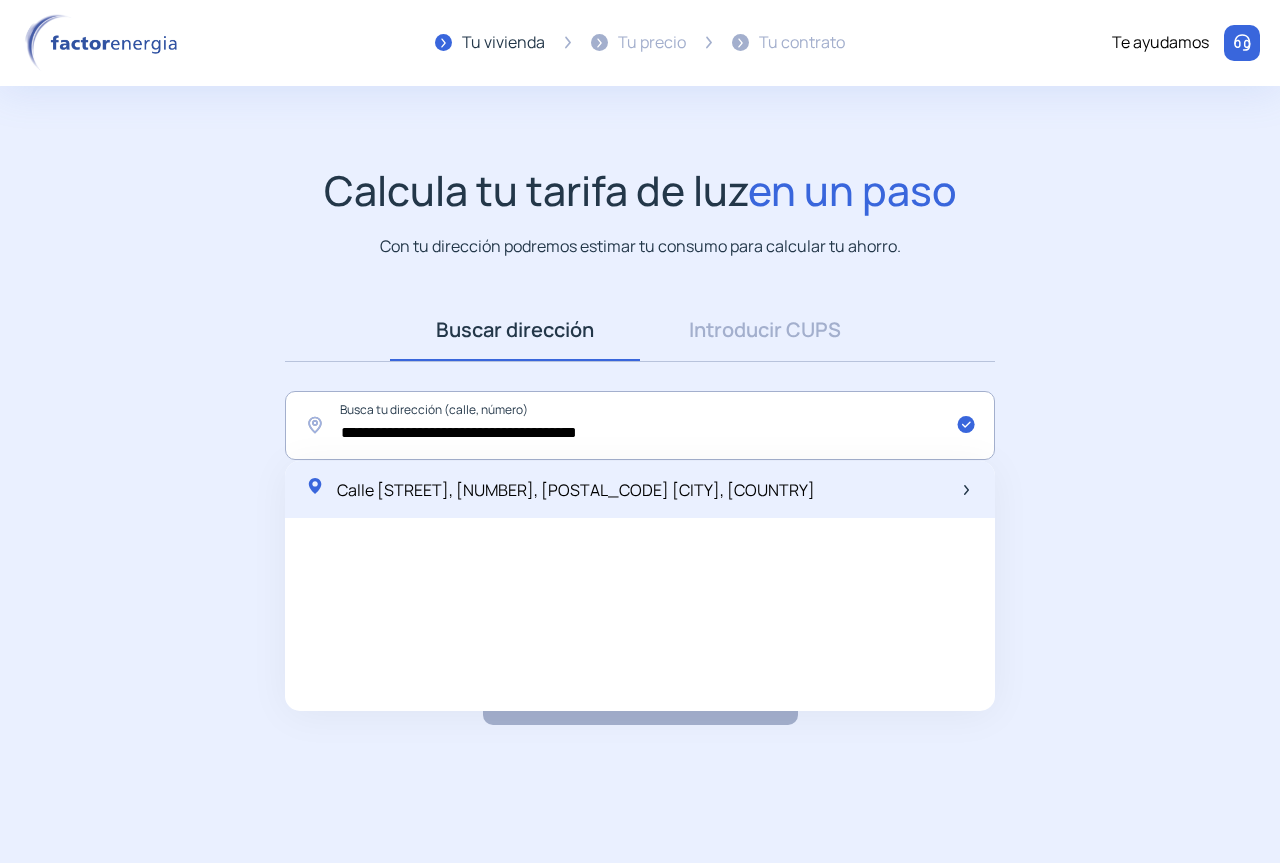 click on "Calle [STREET_NAME], [NUMBER], [POSTAL_CODE] [CITY], [COUNTRY]" 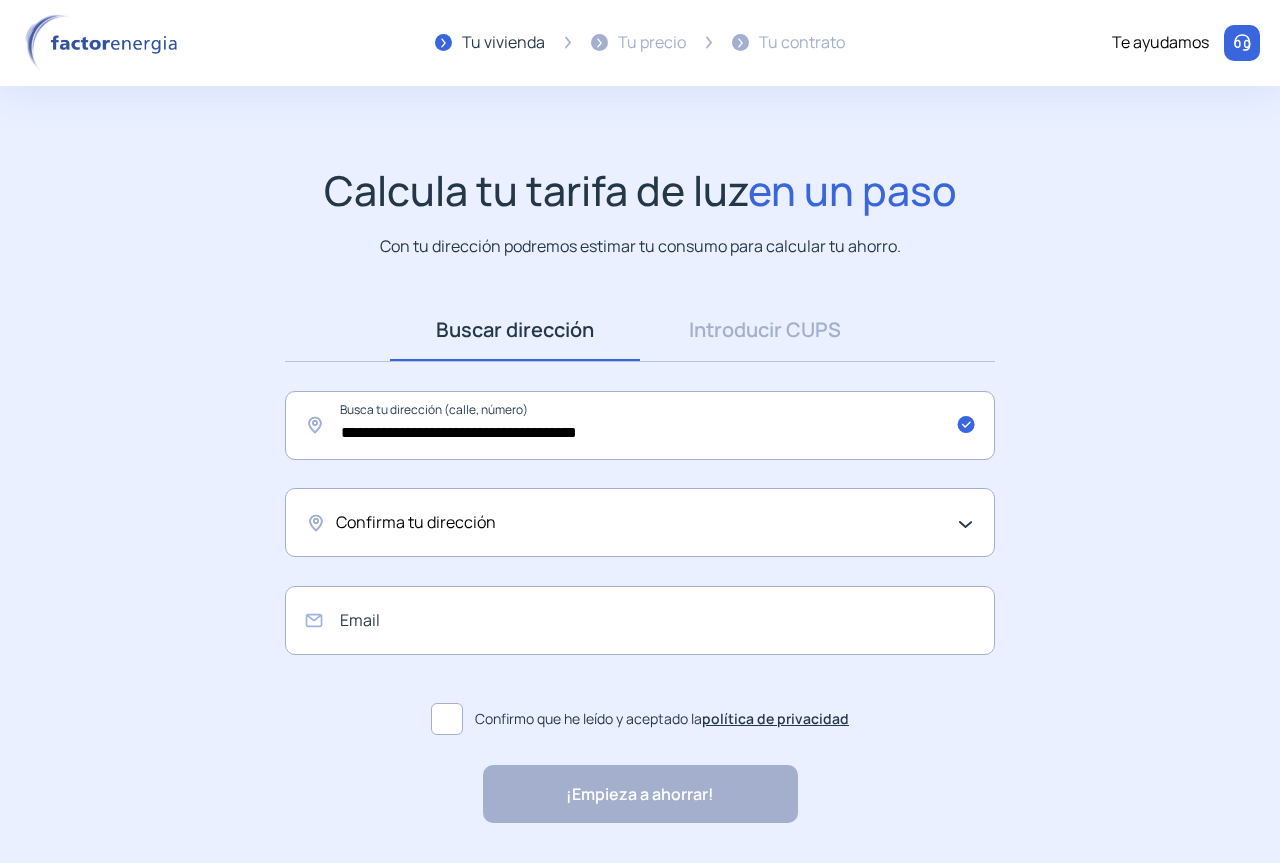 click on "Confirma tu dirección" 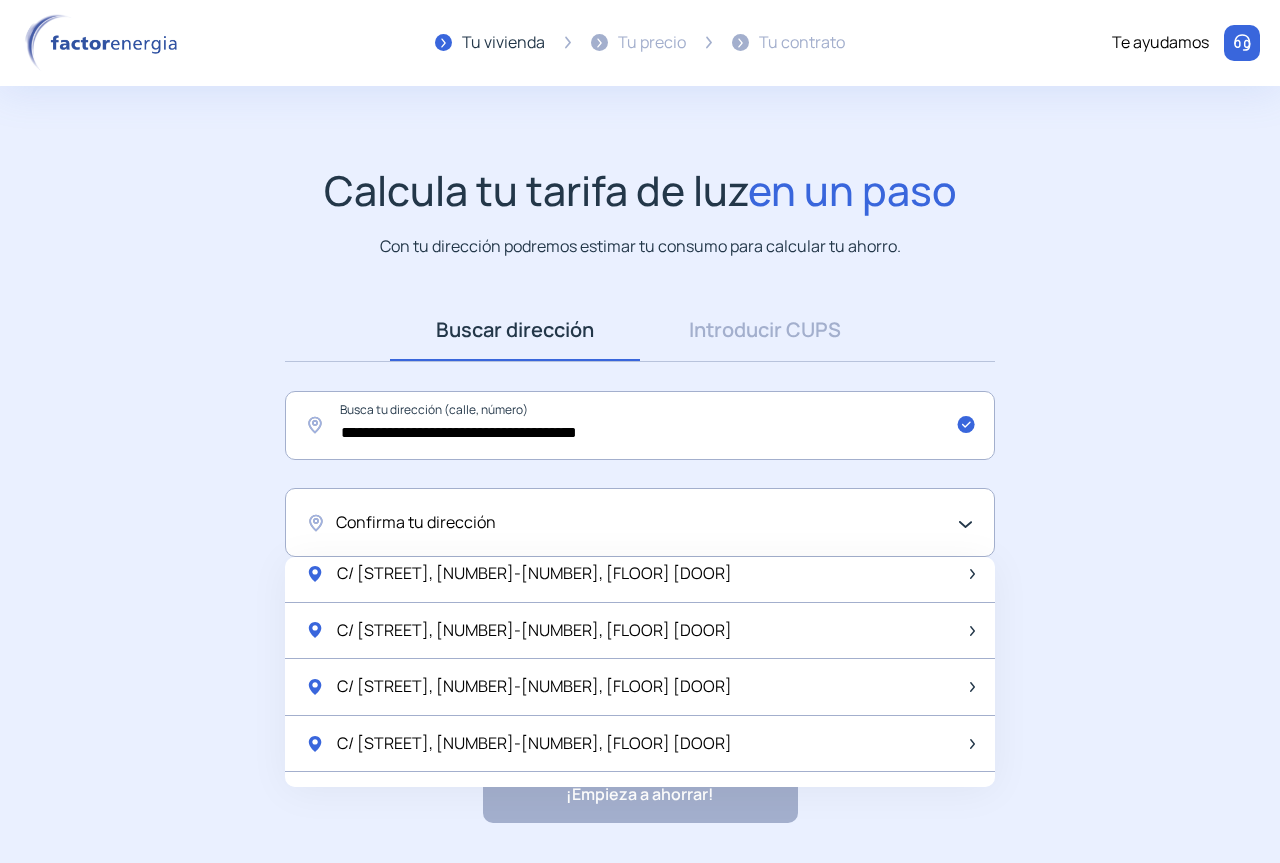 scroll, scrollTop: 1400, scrollLeft: 0, axis: vertical 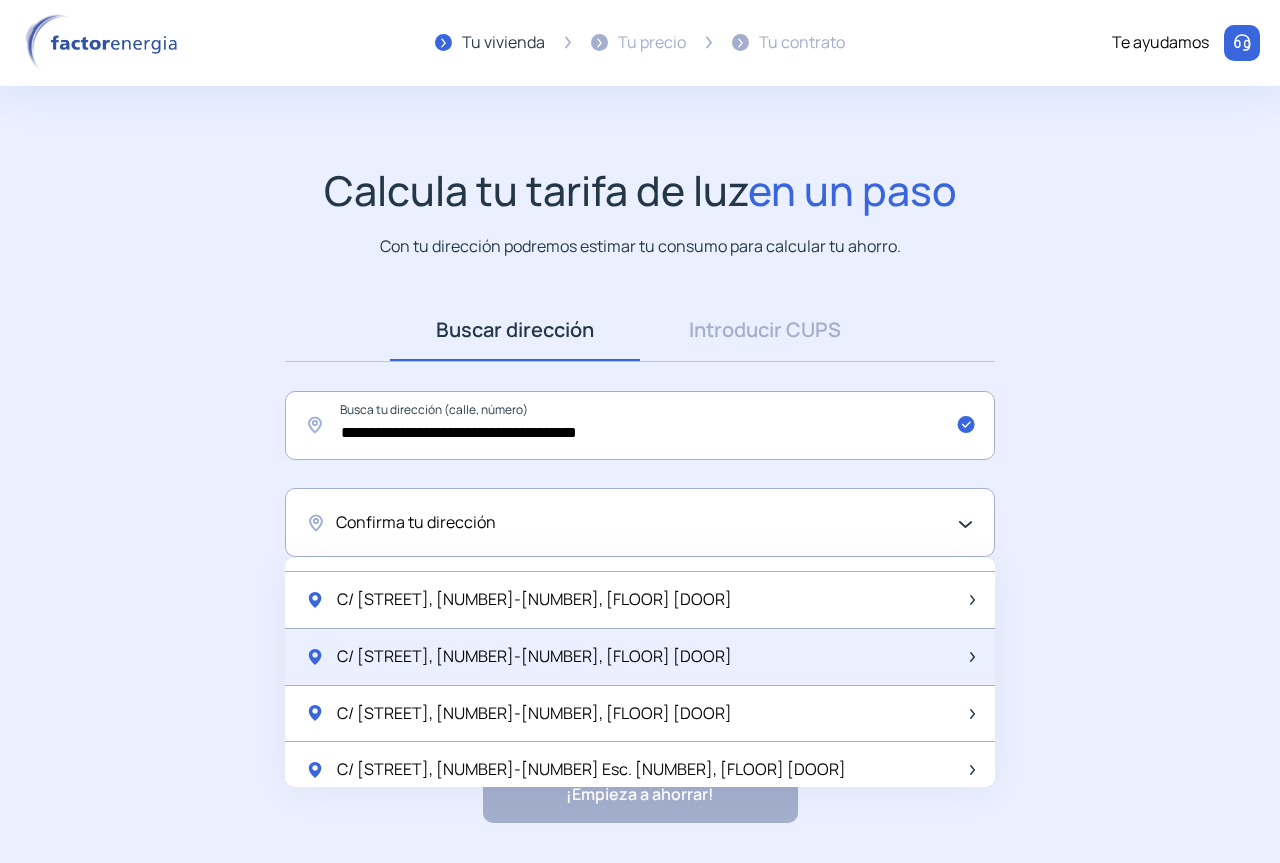 click on "C/ [STREET_NAME], [NUMBER]-[NUMBER], [FLOOR] [NUMBER]" 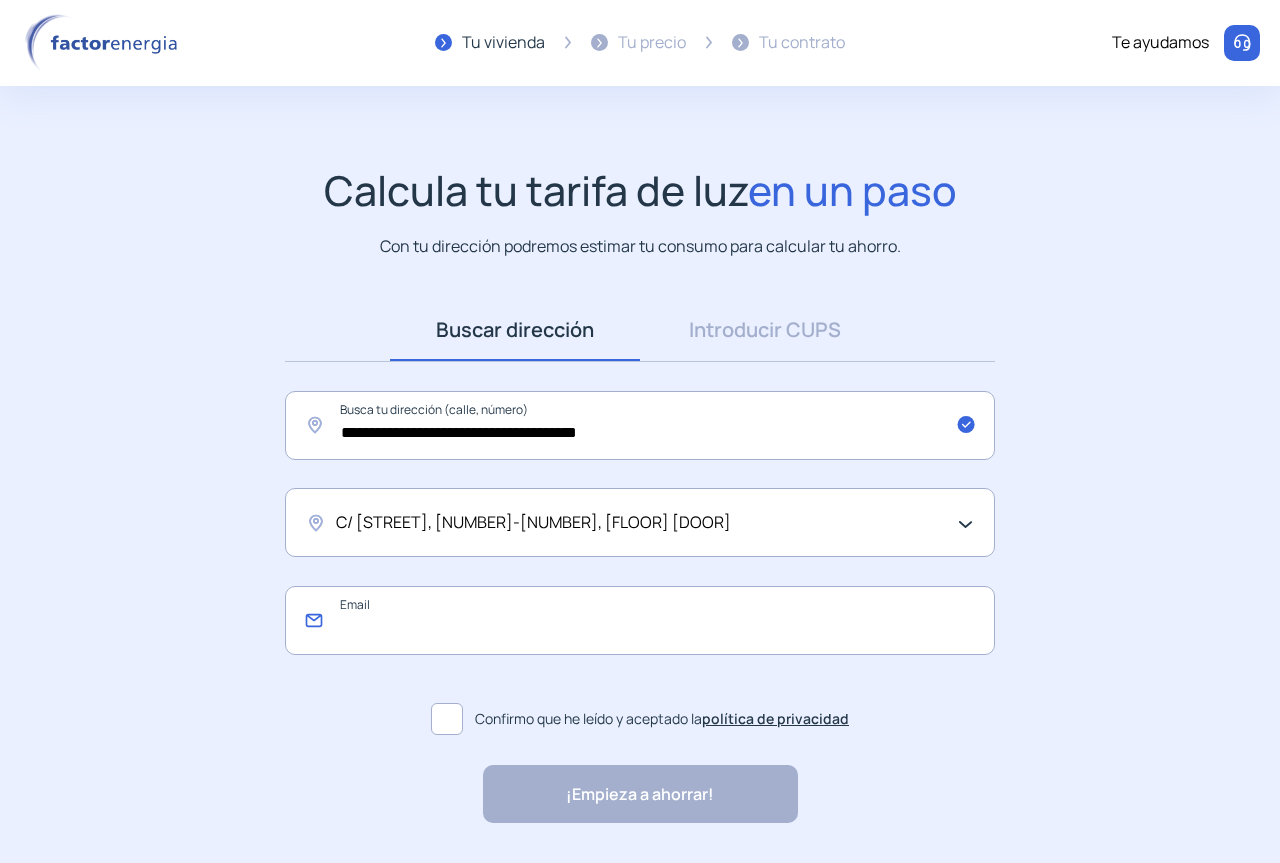 click 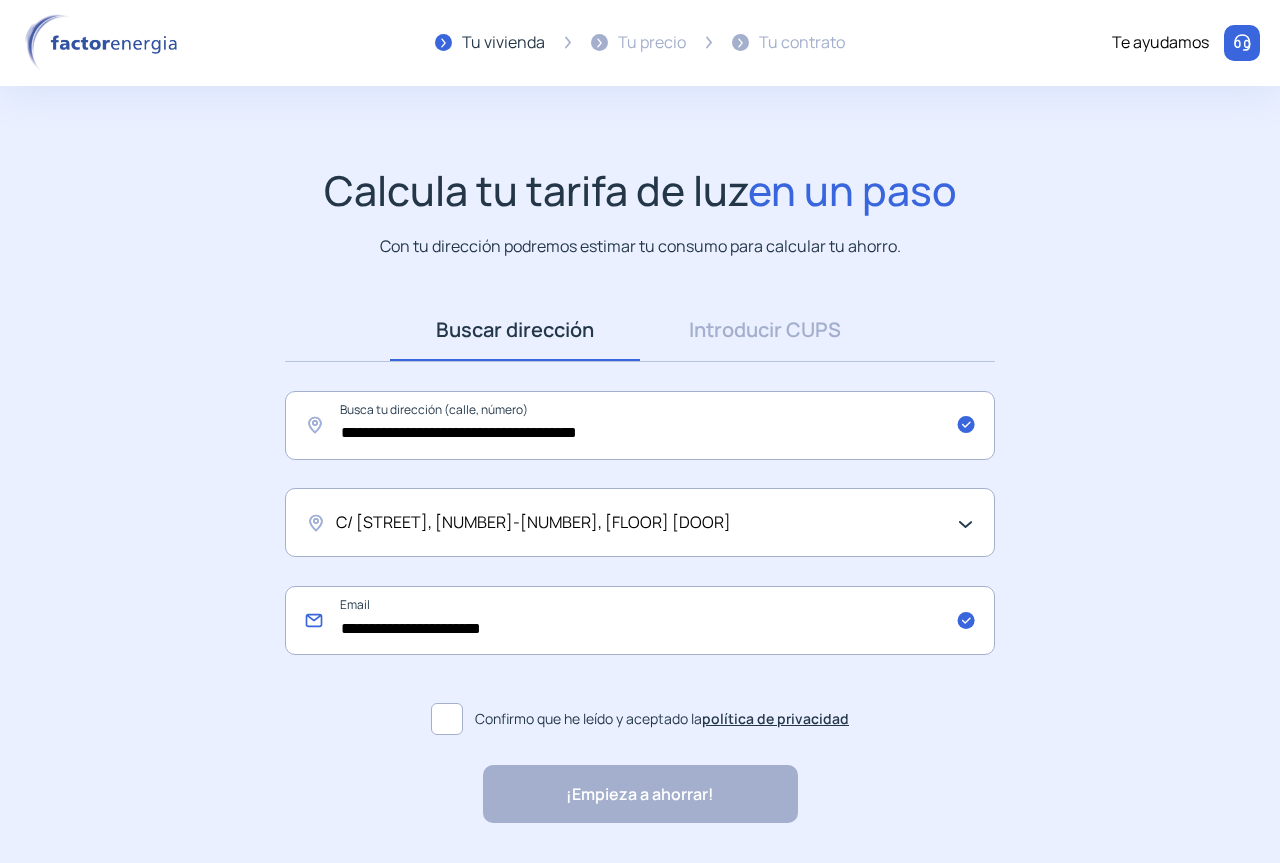 type on "**********" 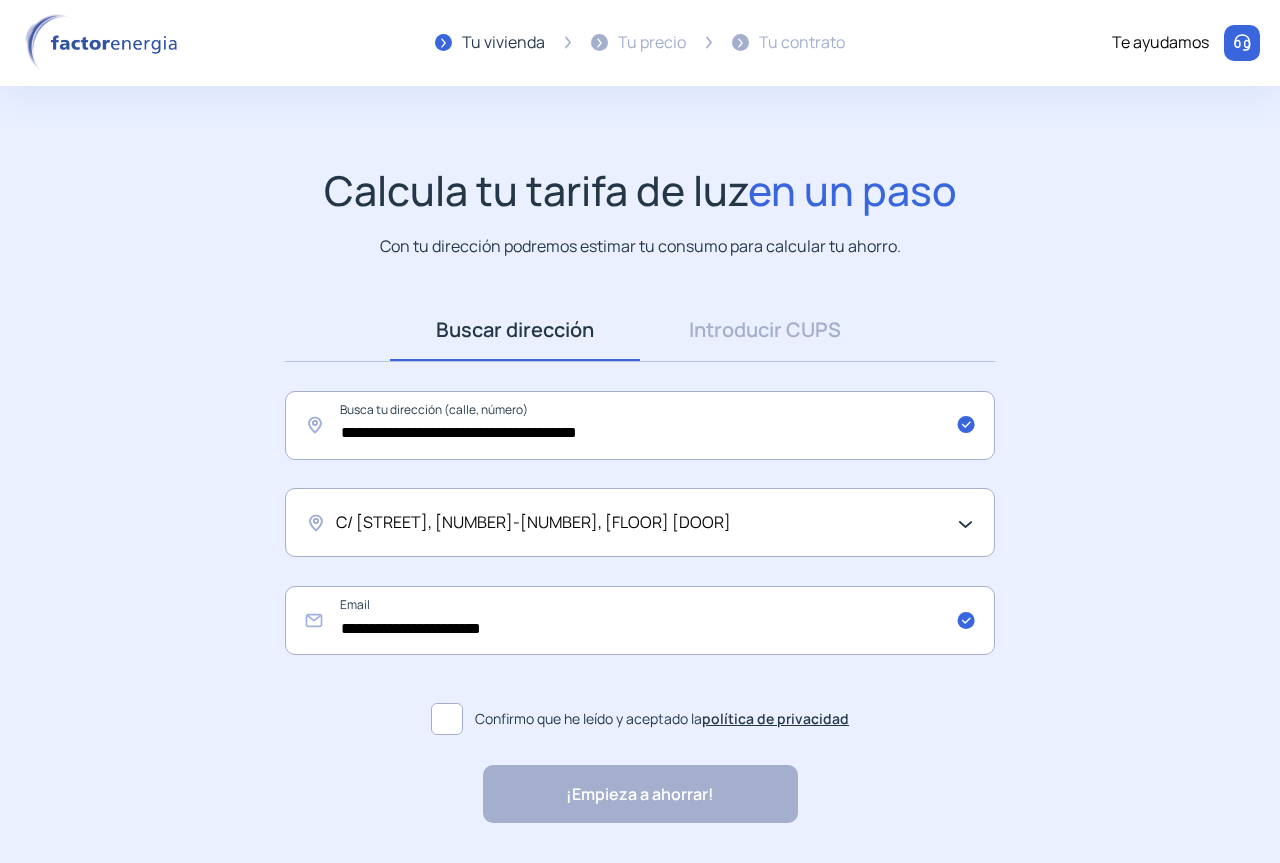click 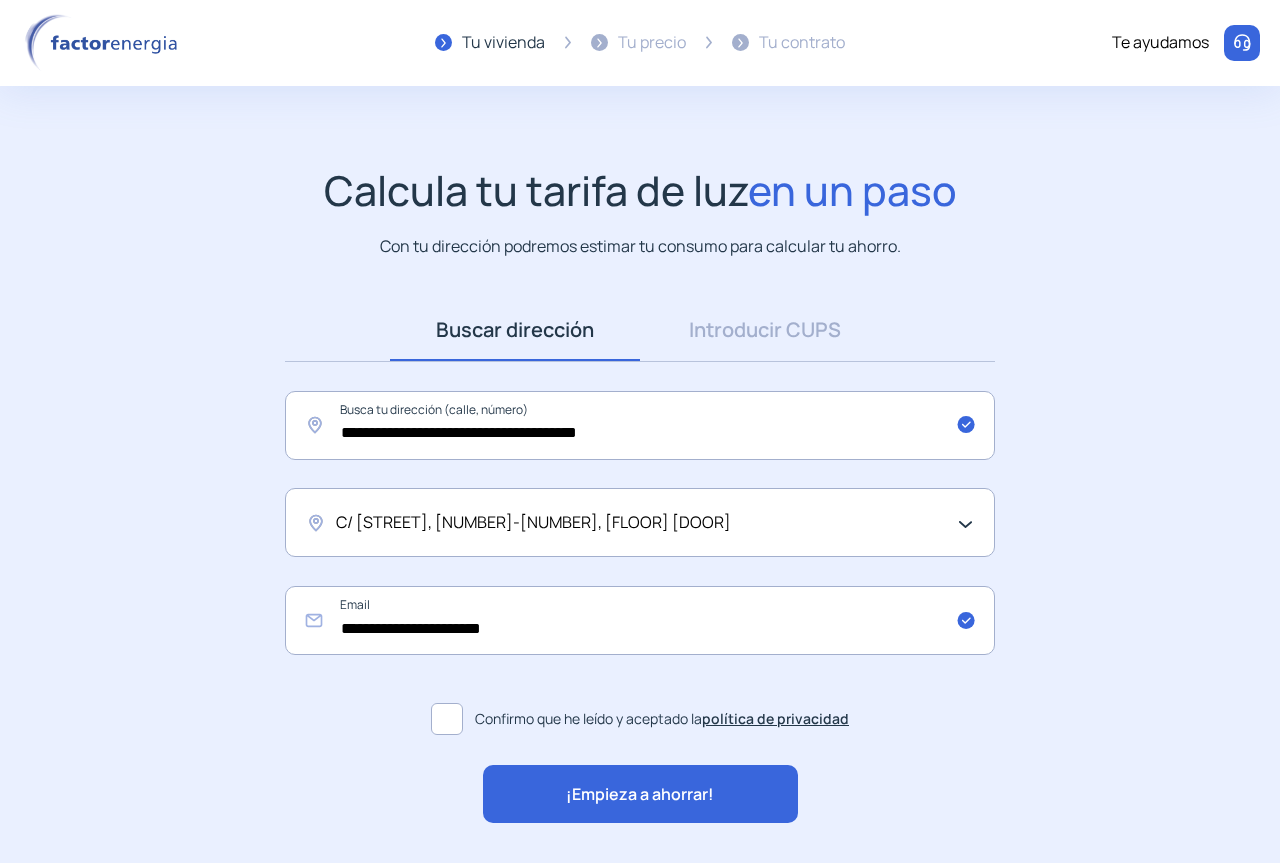 click on "¡Empieza a ahorrar!" 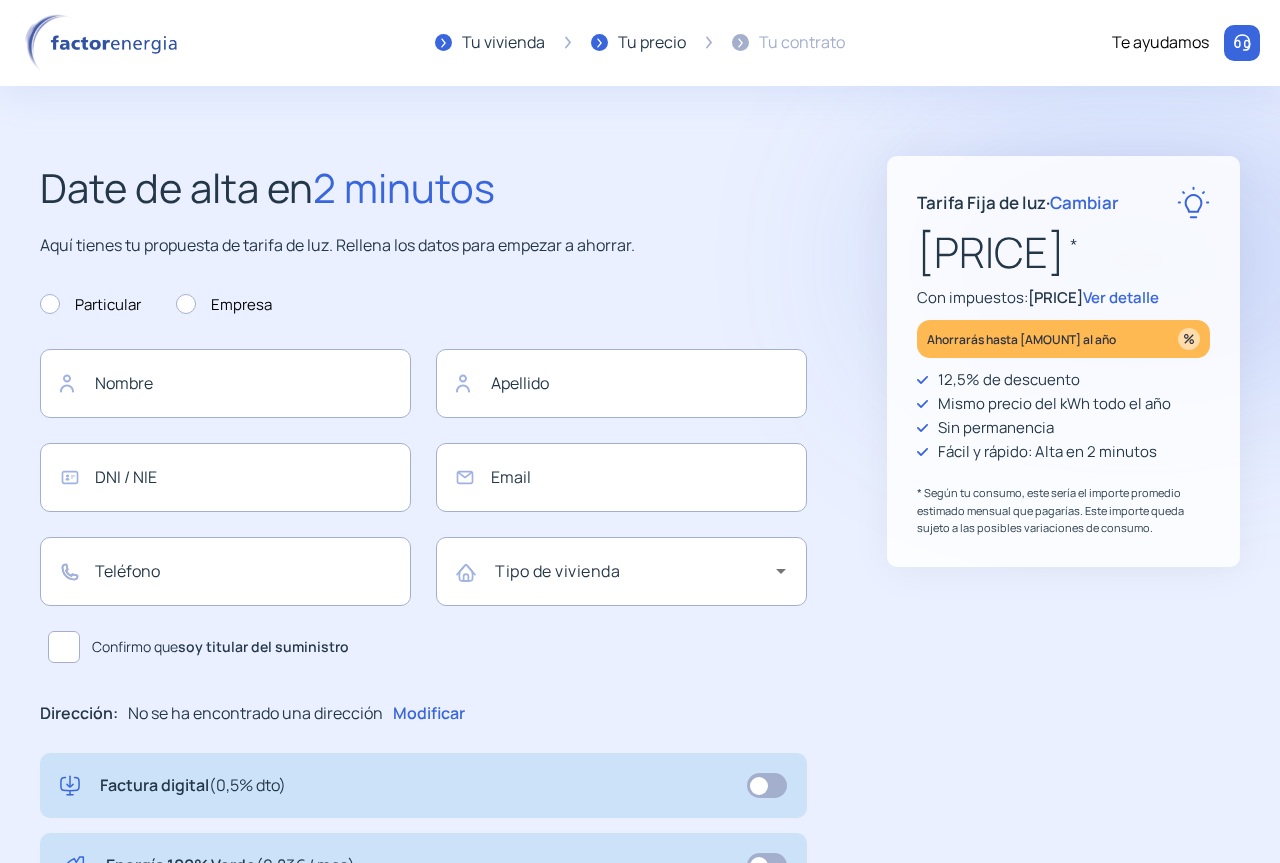 type on "**********" 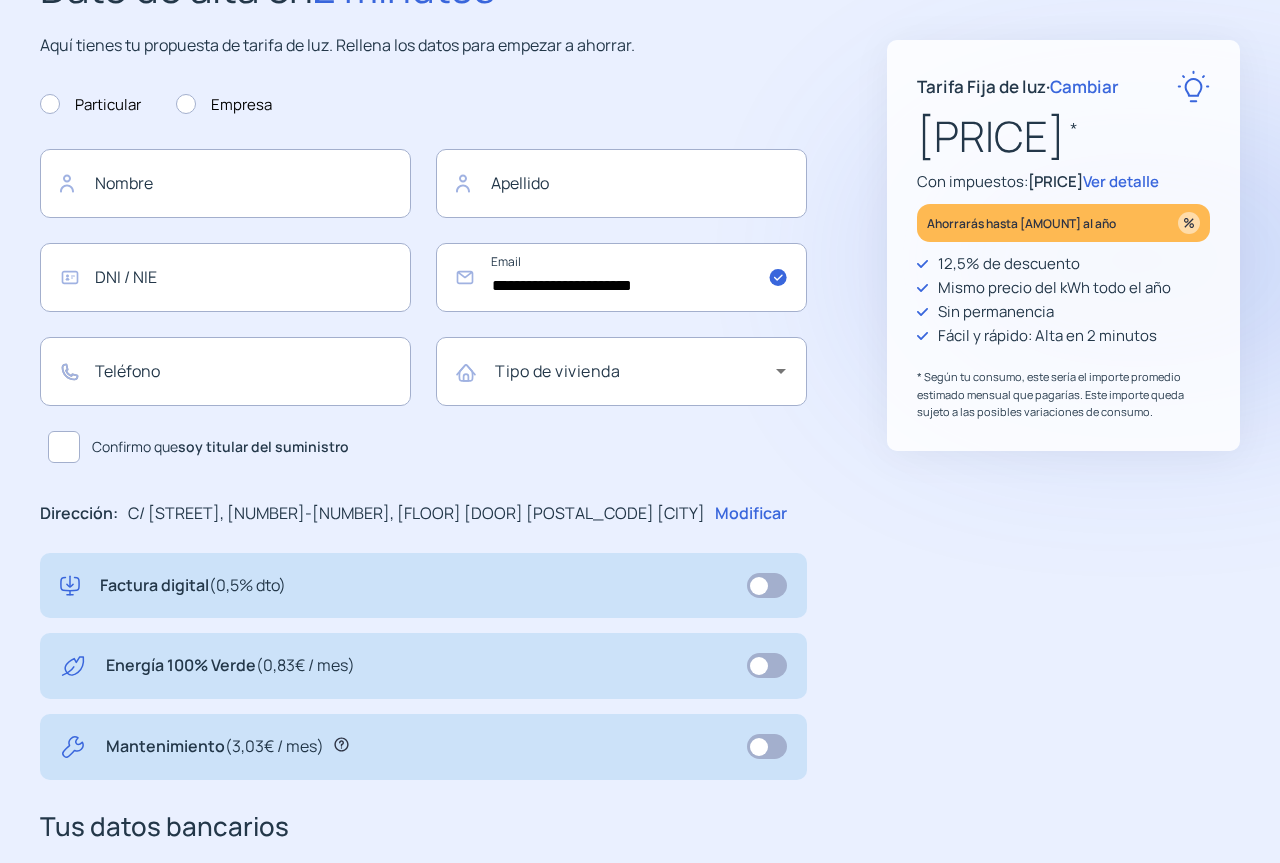 scroll, scrollTop: 500, scrollLeft: 0, axis: vertical 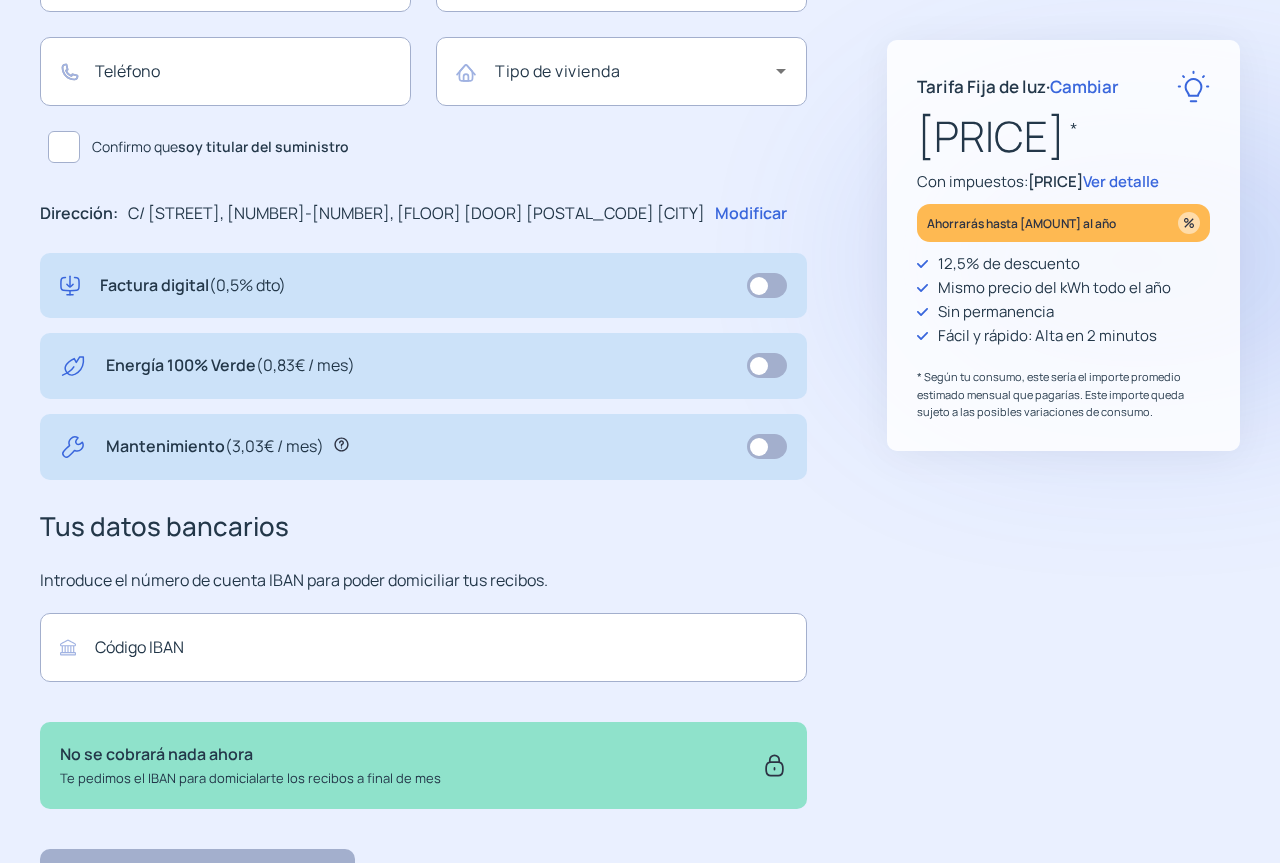 drag, startPoint x: 422, startPoint y: 212, endPoint x: 121, endPoint y: 217, distance: 301.04153 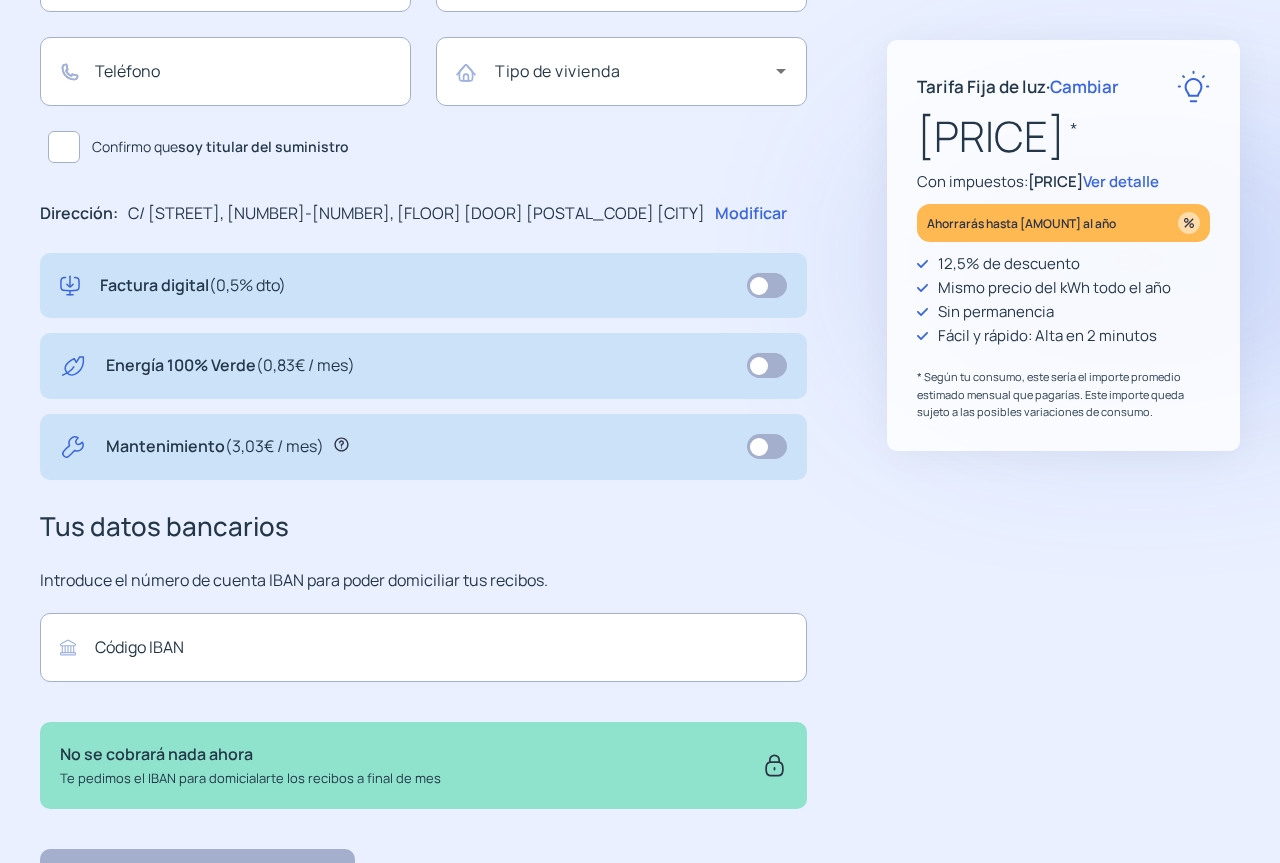 copy on "Dirección:  C/ SALAMANCA, 8-1, Bajo 2
28982 PARLA" 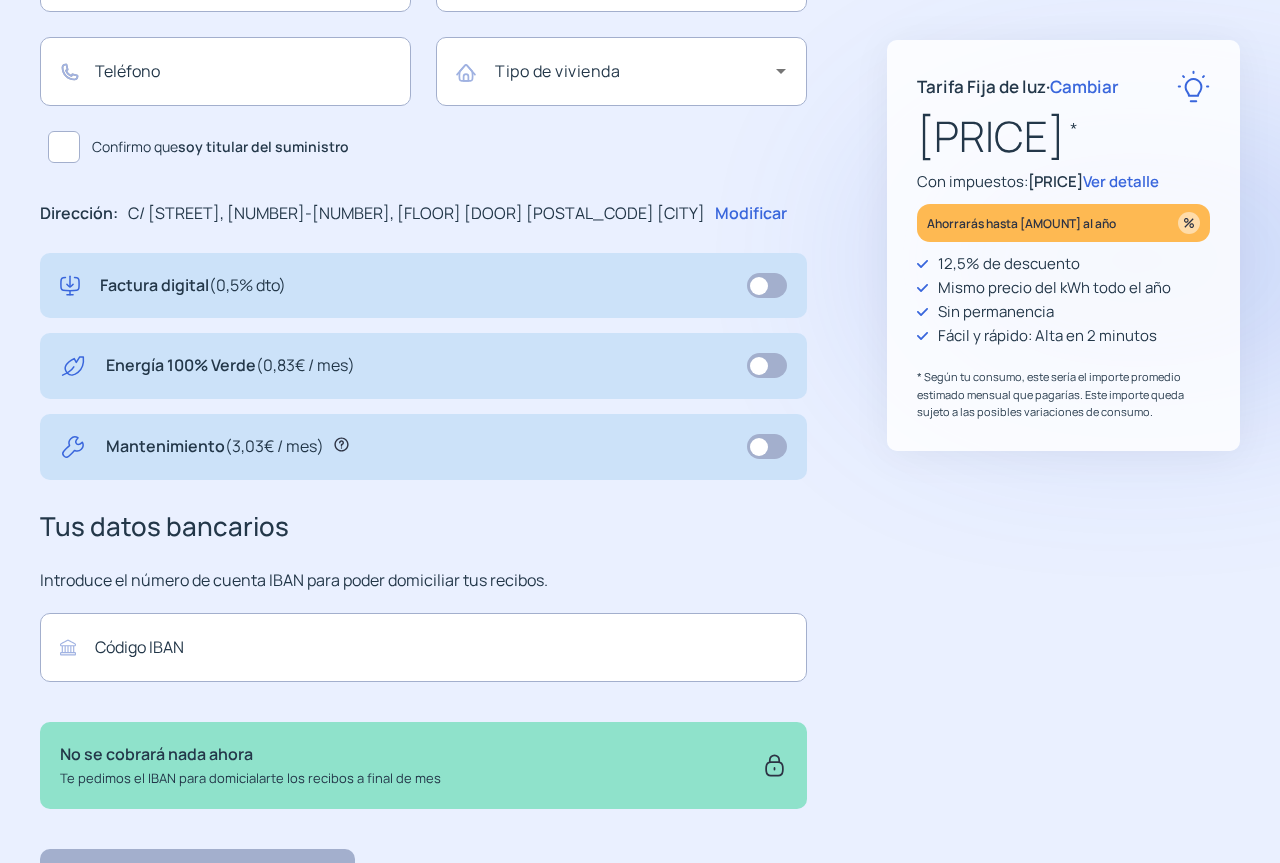 scroll, scrollTop: 0, scrollLeft: 0, axis: both 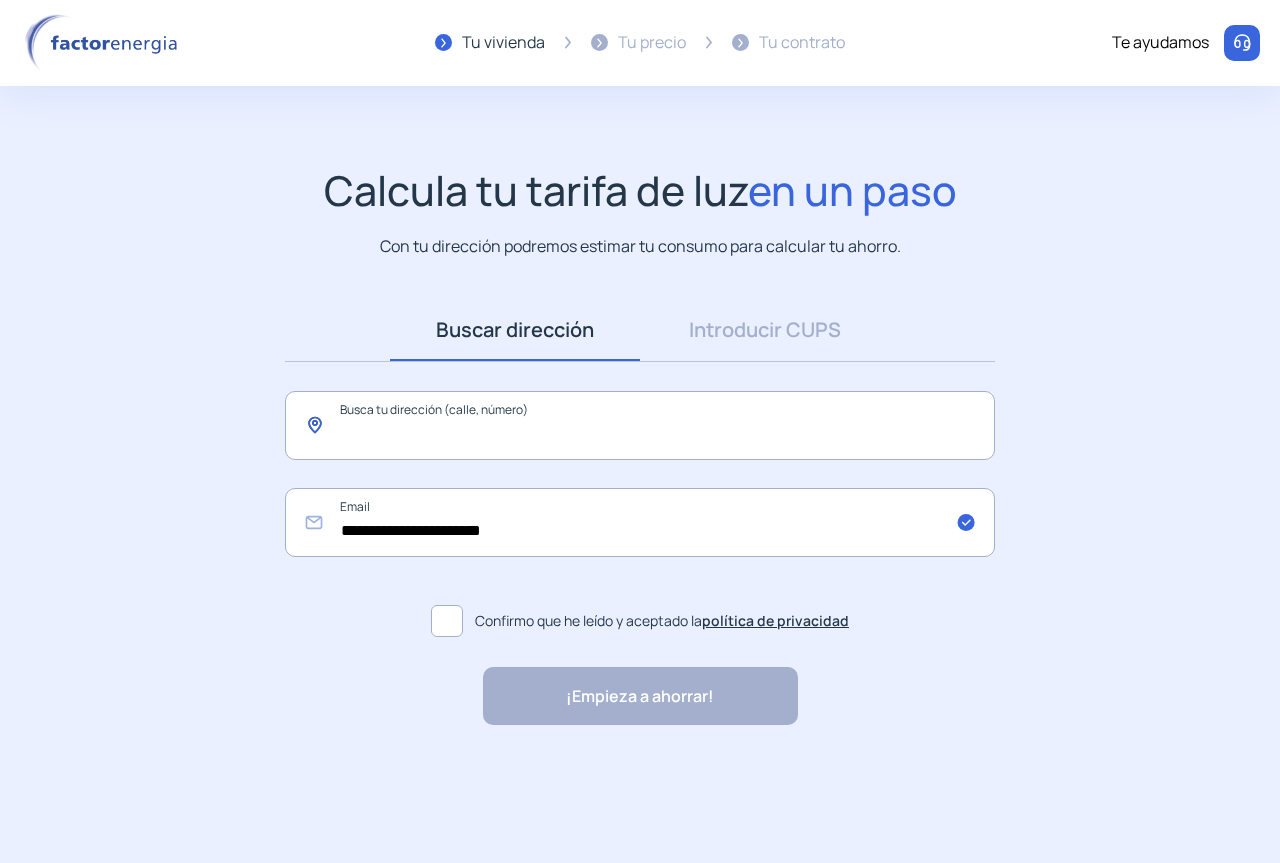 paste on "**********" 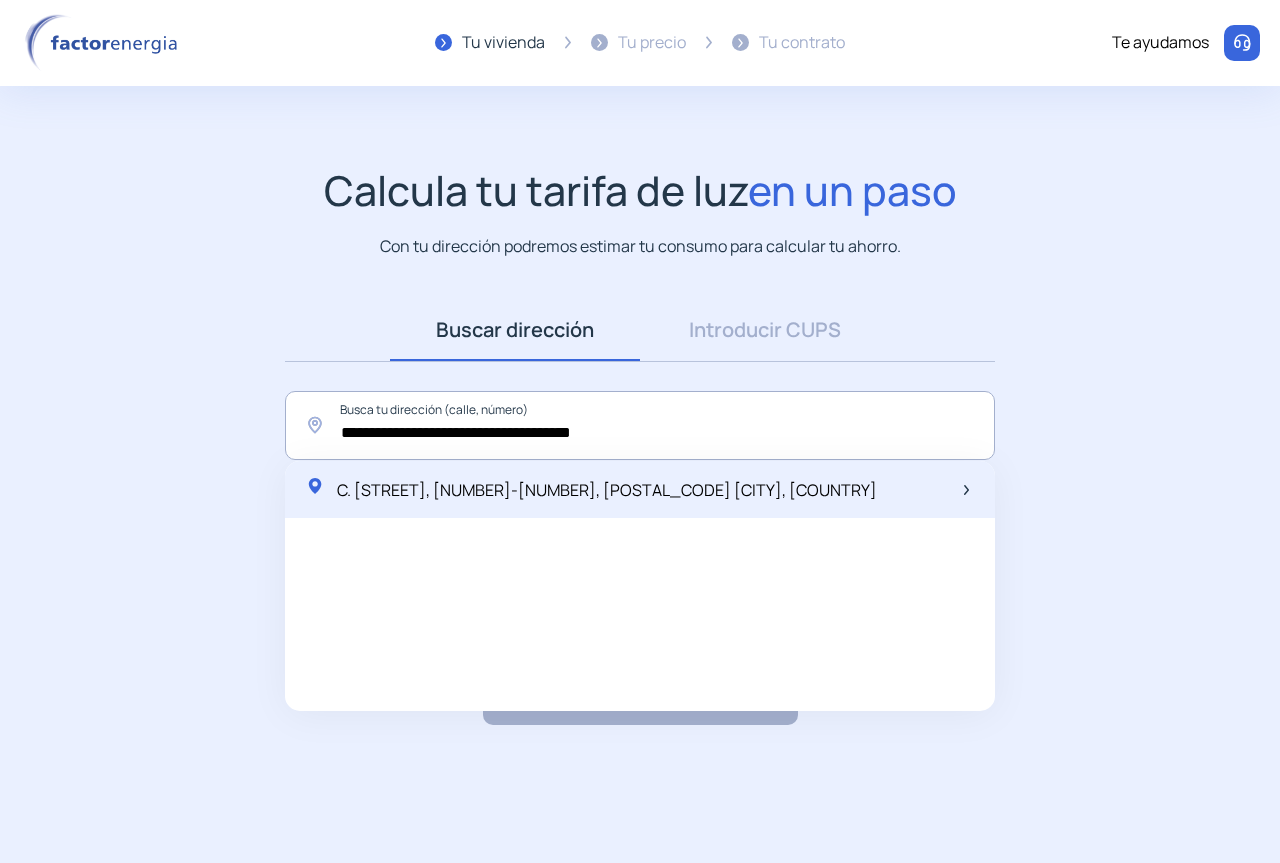 click on "C. Salamanca, 8-1, 28982 Parla, España" 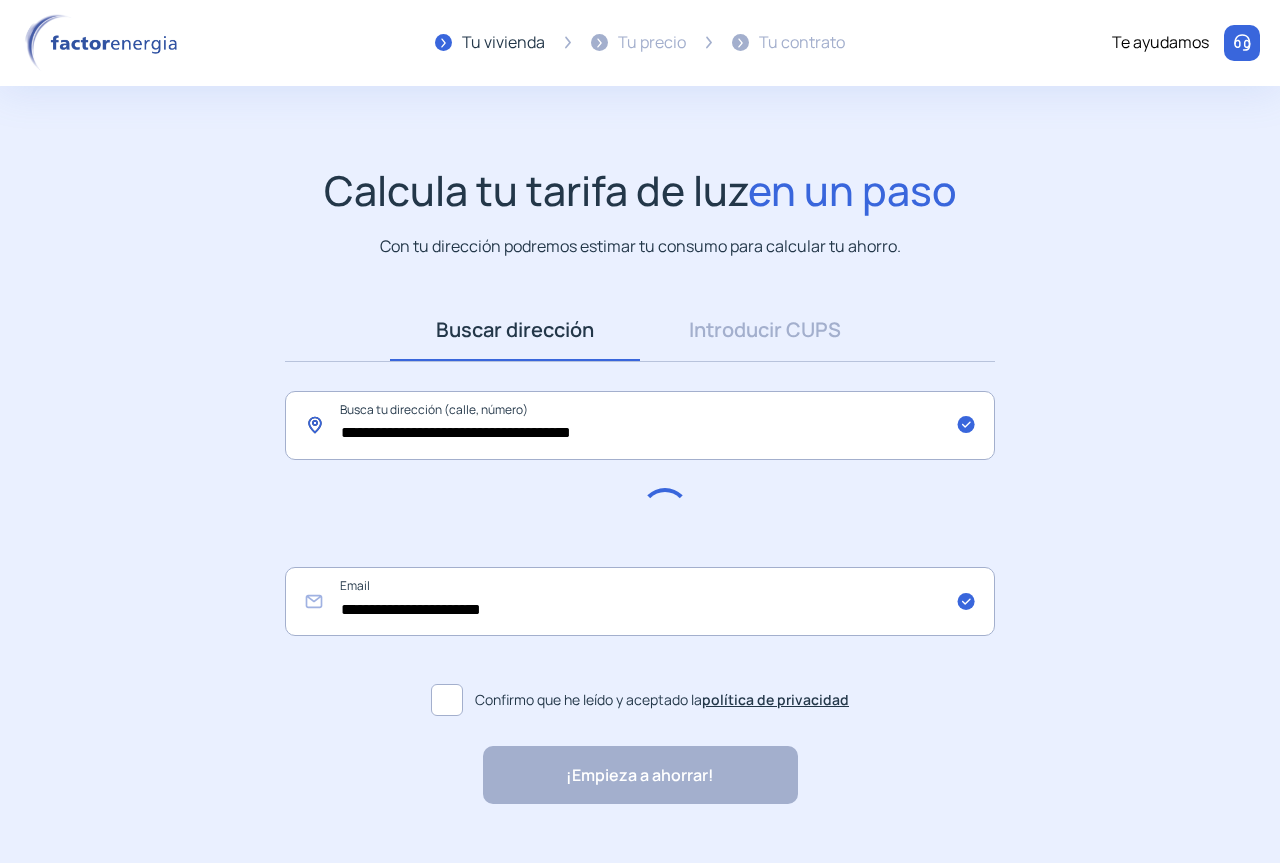 click on "**********" 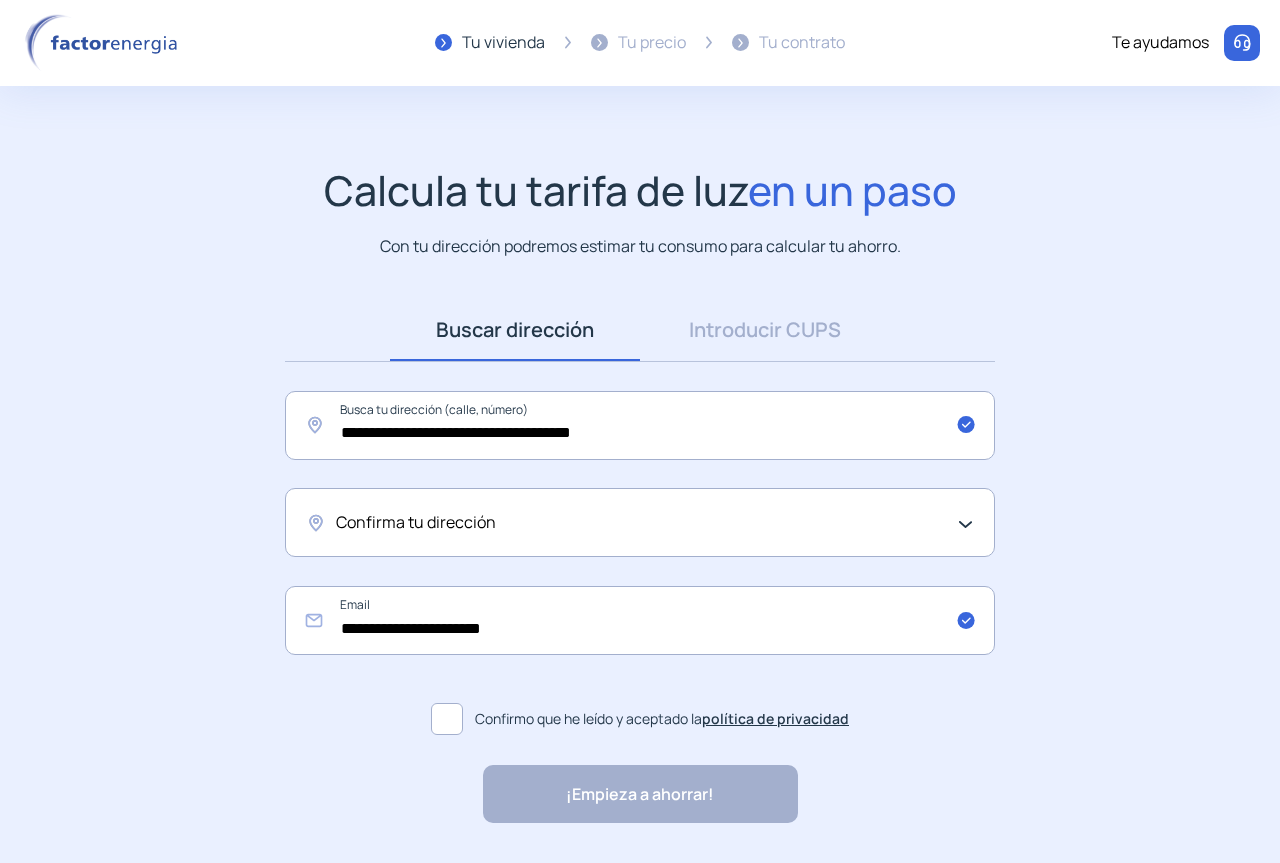 drag, startPoint x: 436, startPoint y: 475, endPoint x: 445, endPoint y: 531, distance: 56.718605 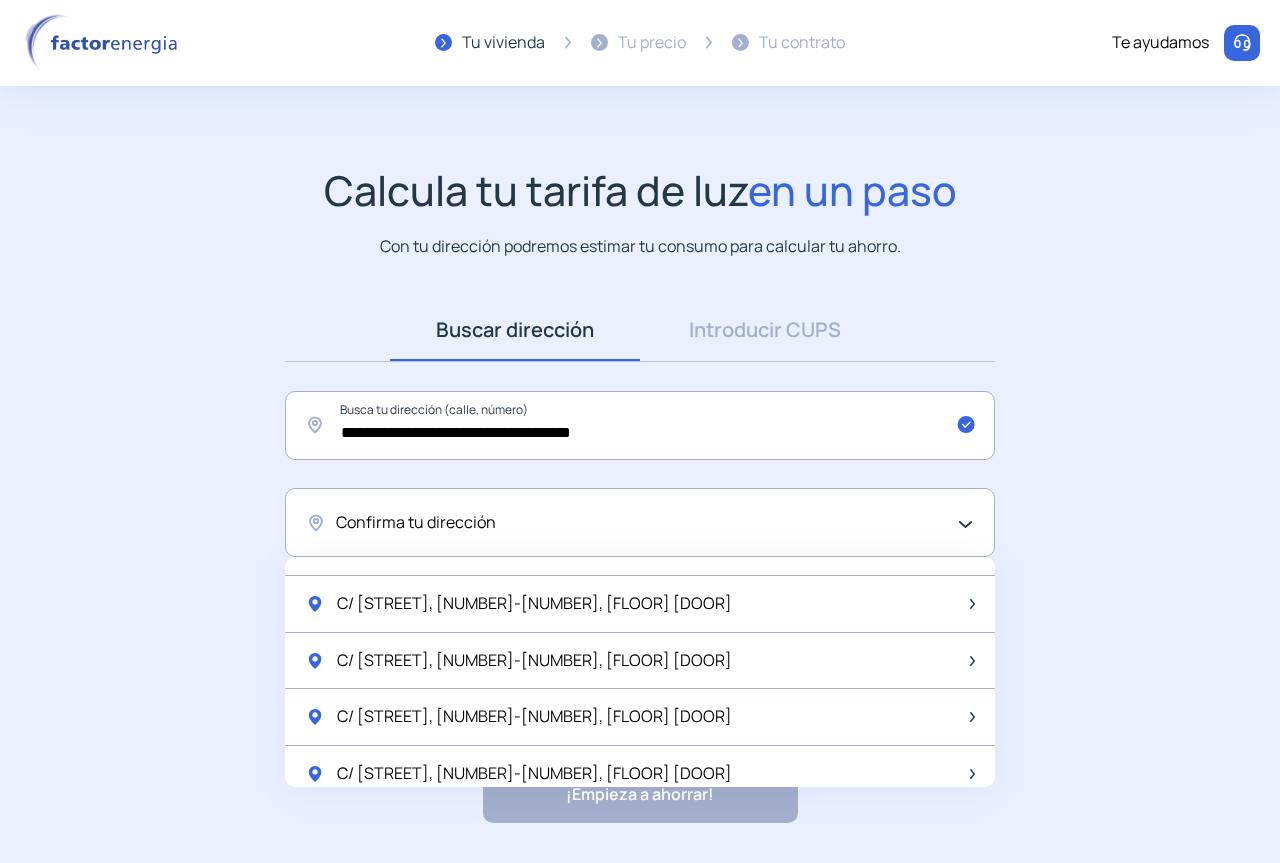 scroll, scrollTop: 1100, scrollLeft: 0, axis: vertical 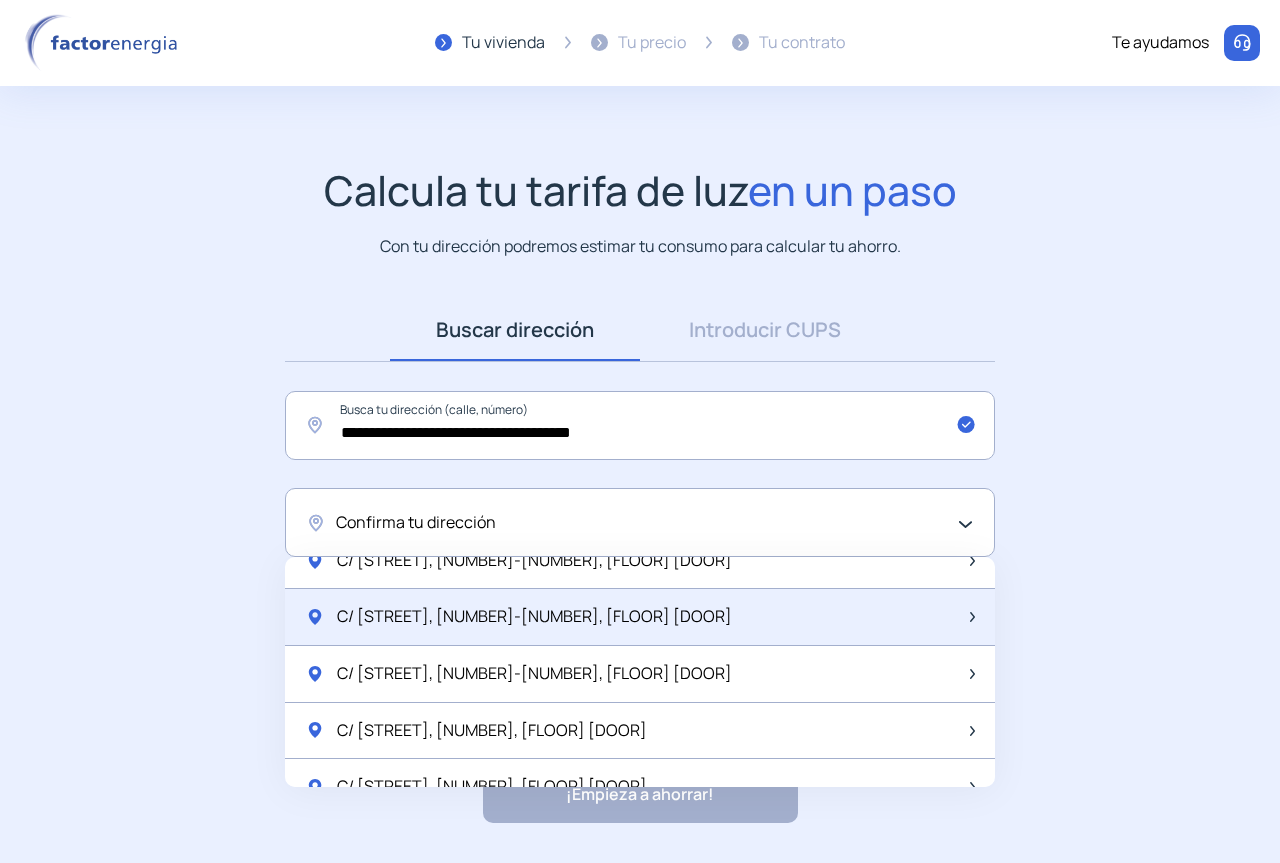 click on "C/ [STREET_NAME], [NUMBER]-[NUMBER], [FLOOR] [NUMBER]" 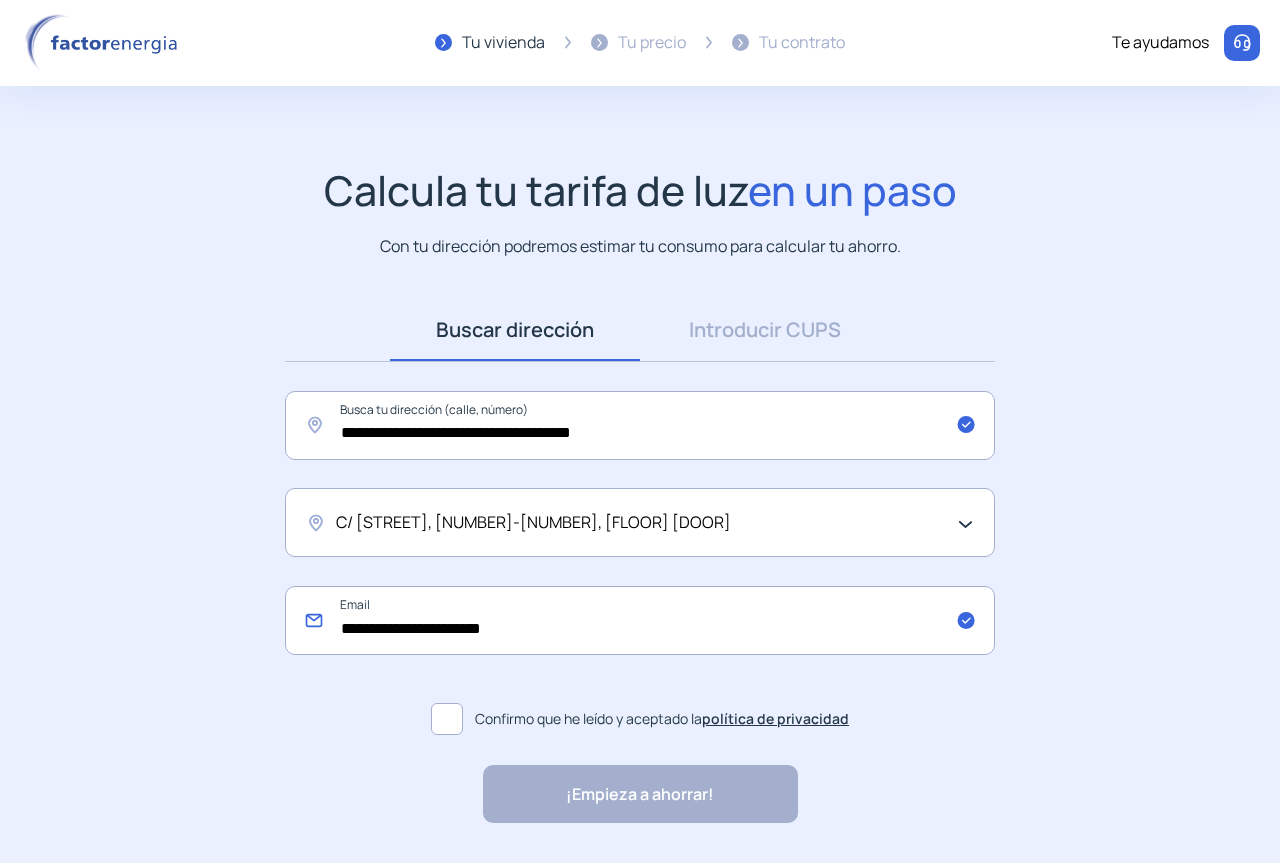 drag, startPoint x: 523, startPoint y: 634, endPoint x: 62, endPoint y: 642, distance: 461.0694 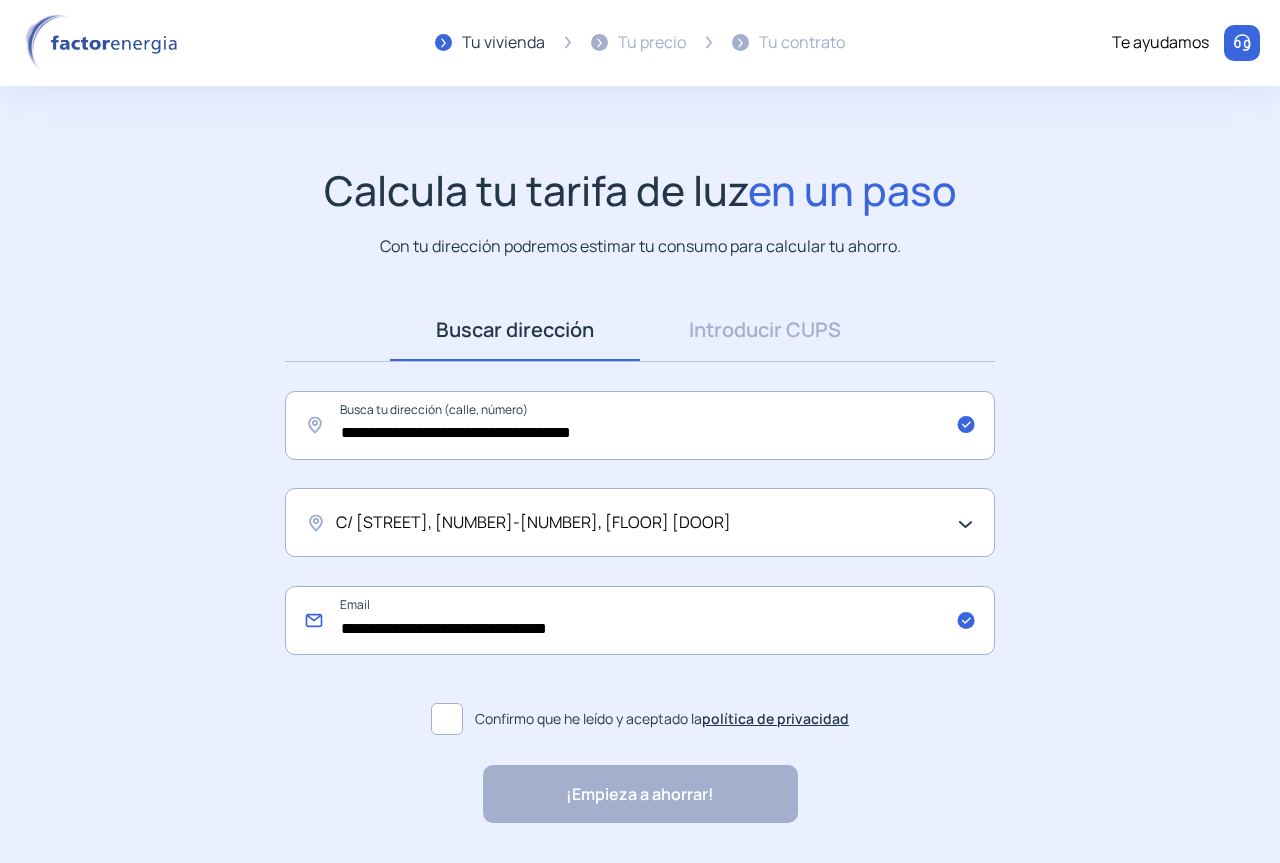 type on "**********" 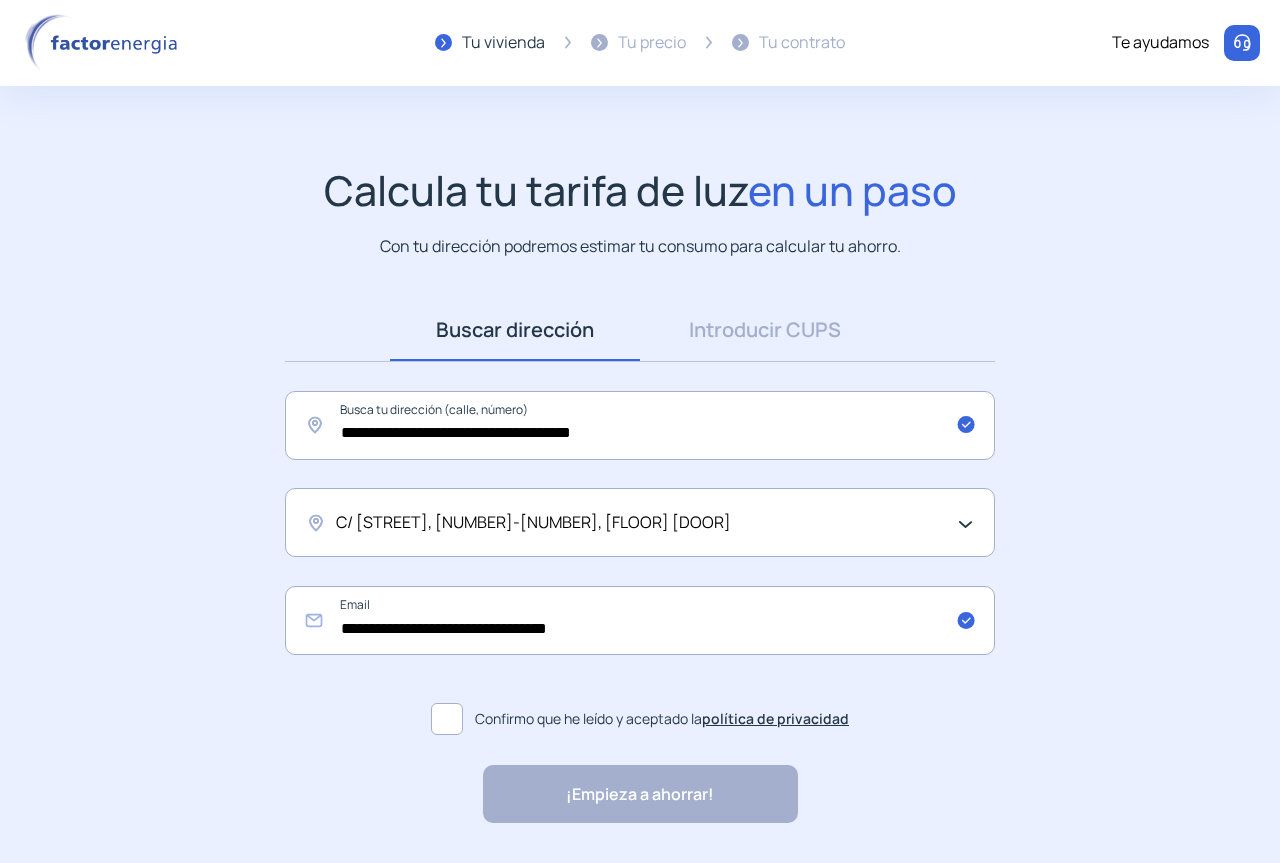 click 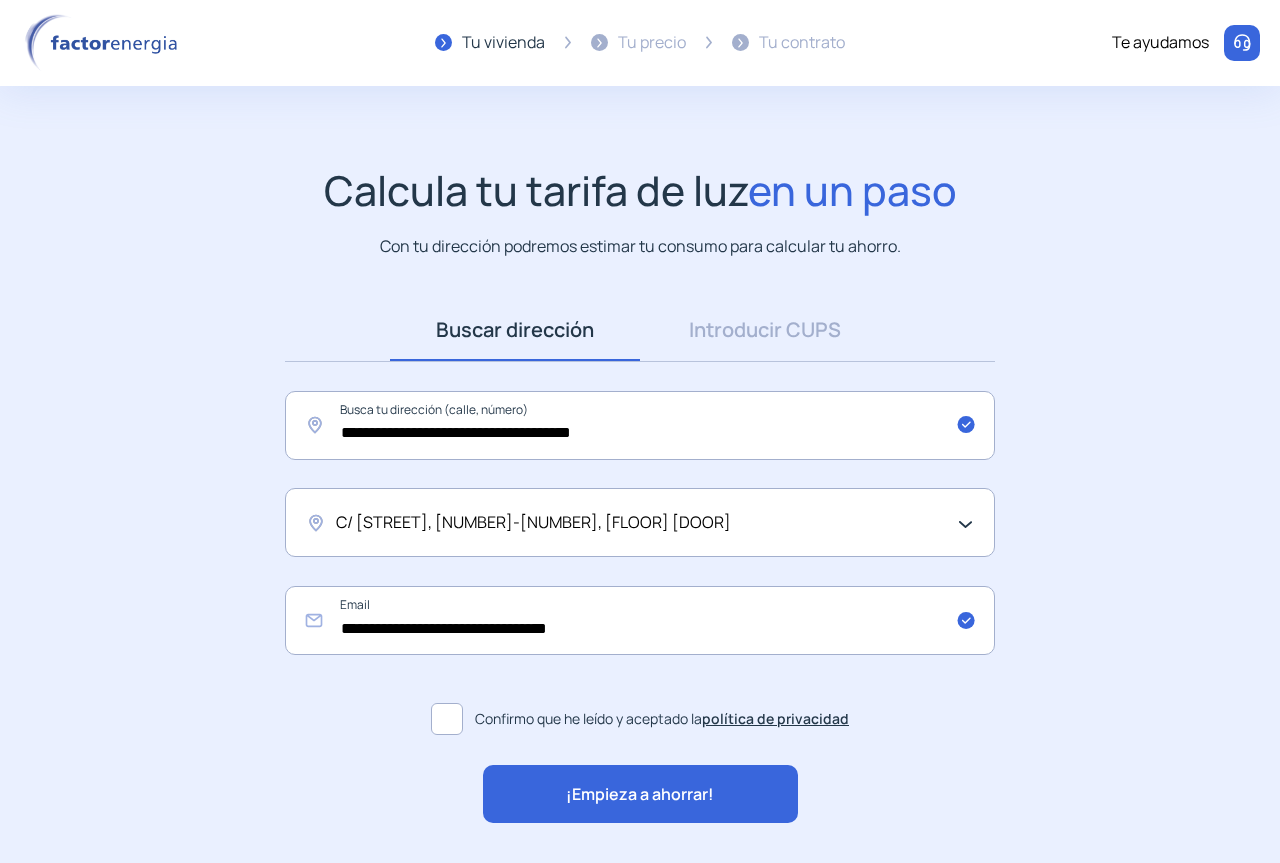 click on "¡Empieza a ahorrar!" 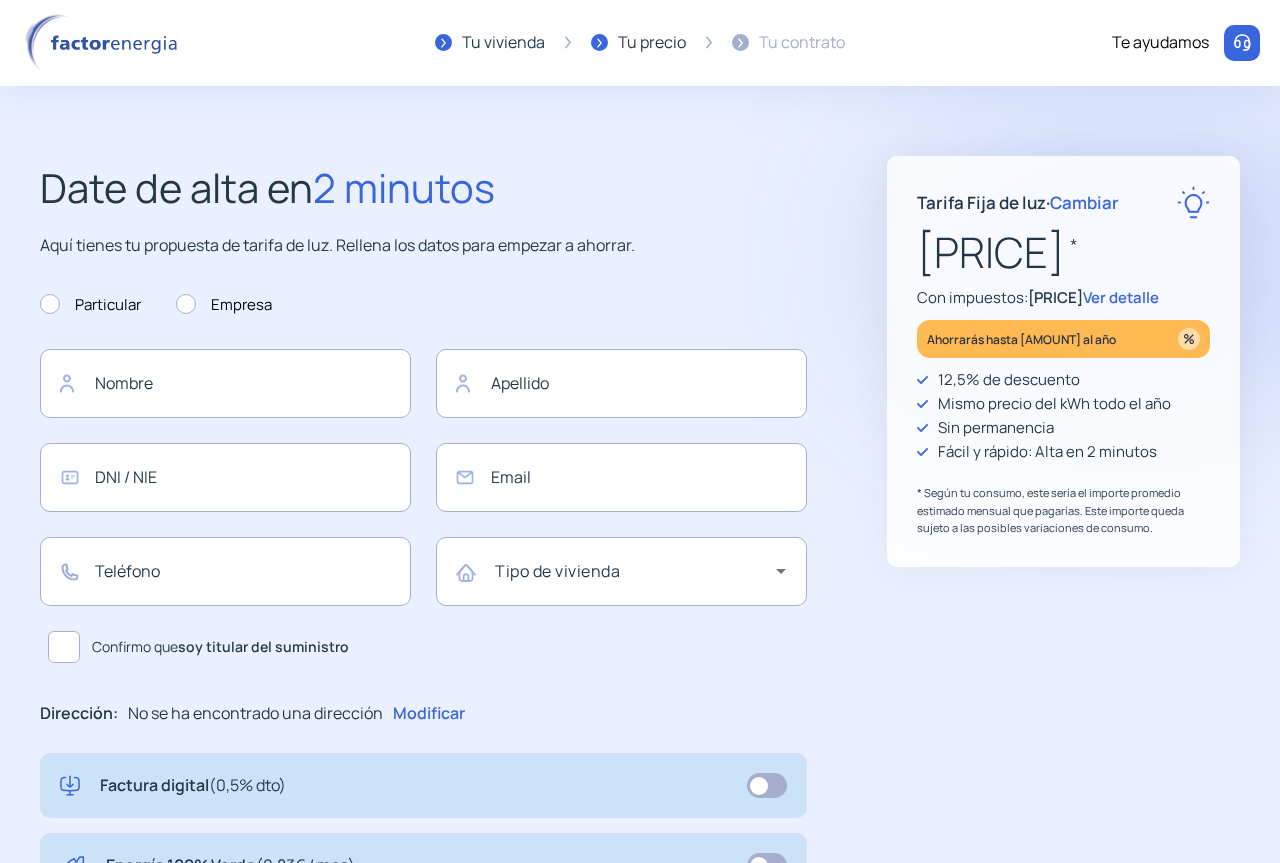 type on "**********" 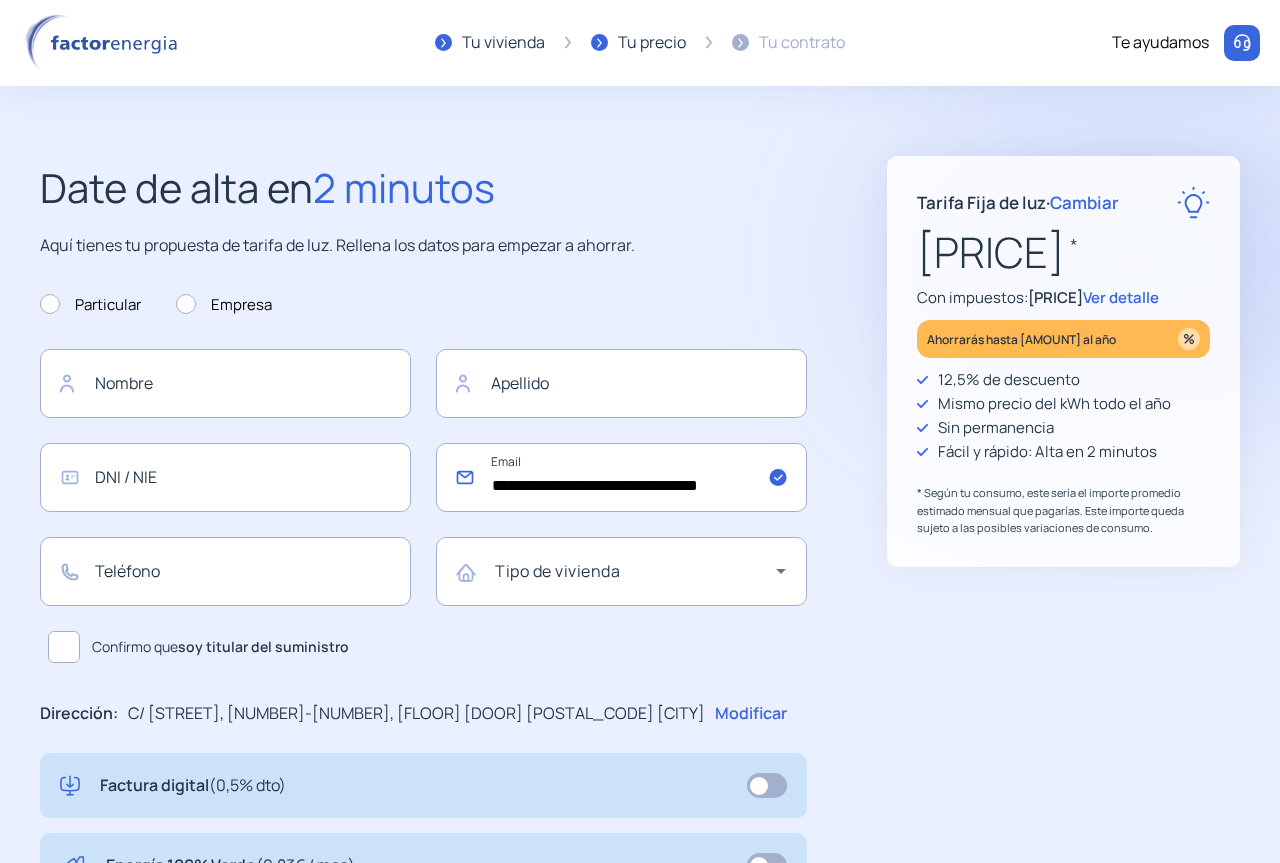 scroll, scrollTop: 0, scrollLeft: 30, axis: horizontal 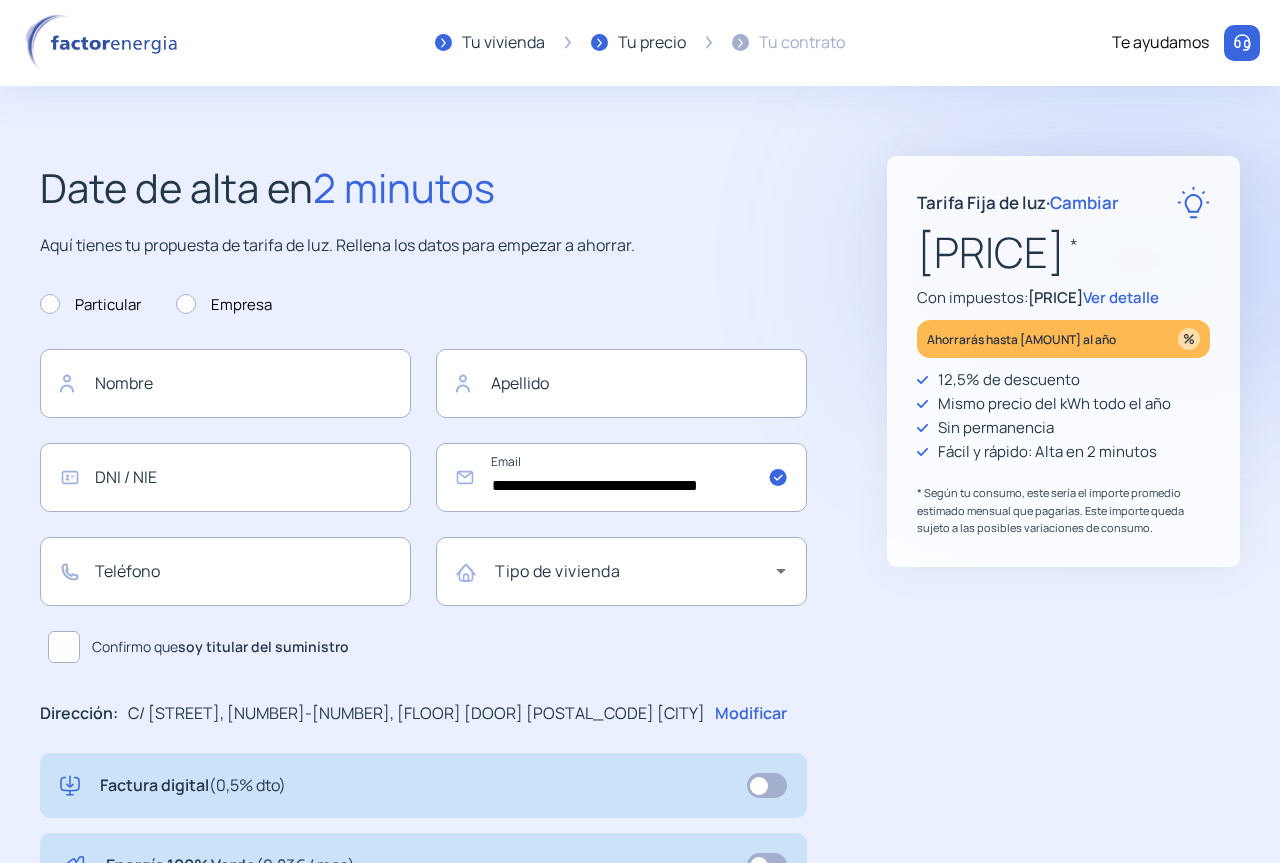 click on "**********" 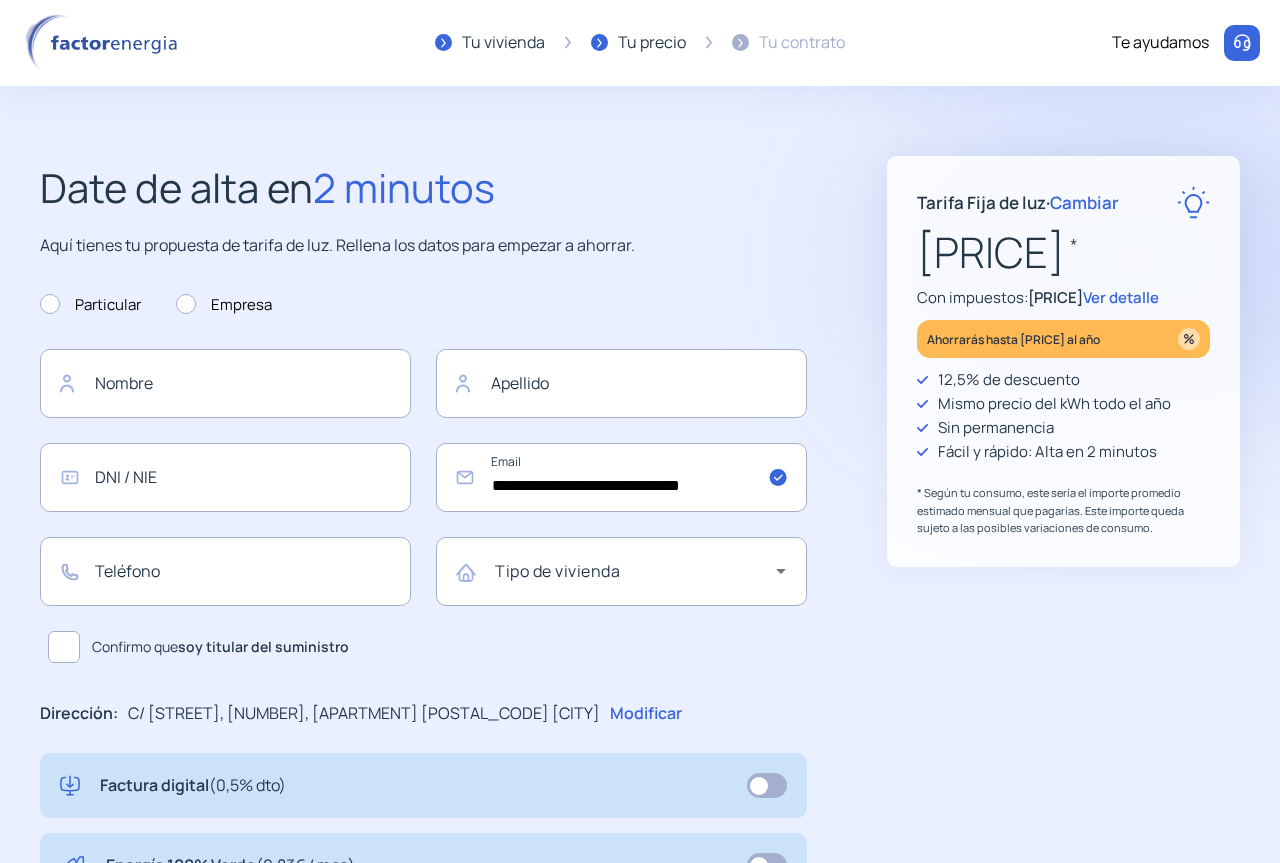 scroll, scrollTop: 0, scrollLeft: 0, axis: both 